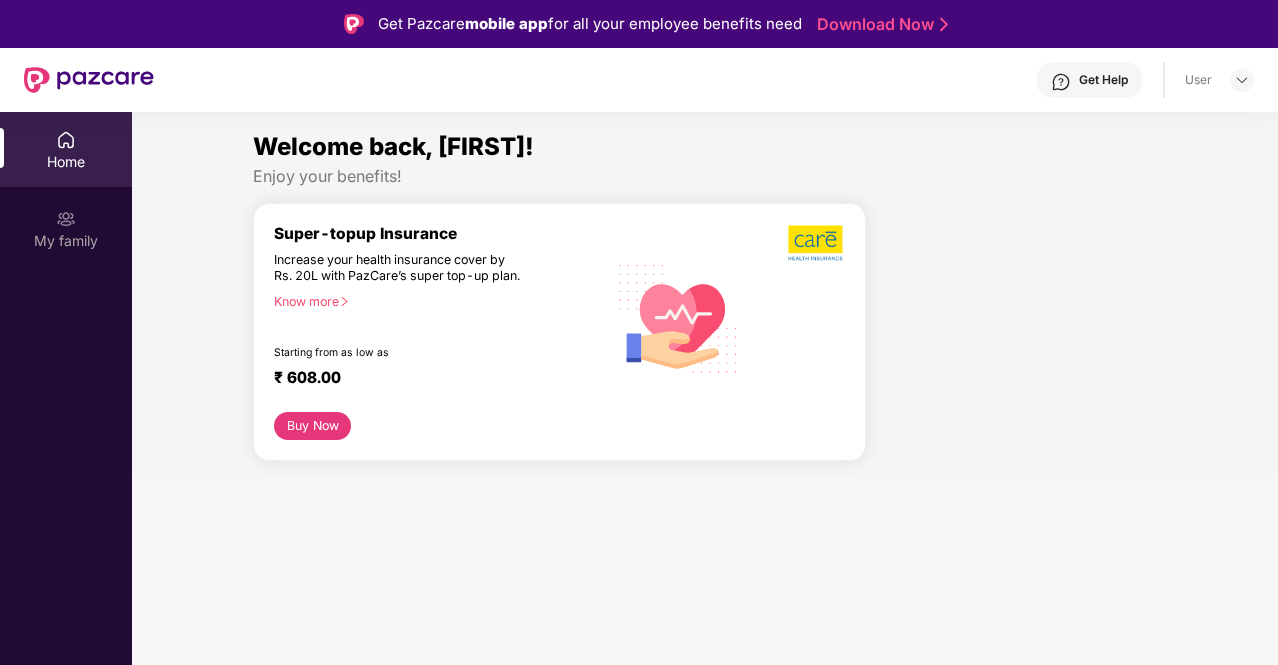scroll, scrollTop: 0, scrollLeft: 0, axis: both 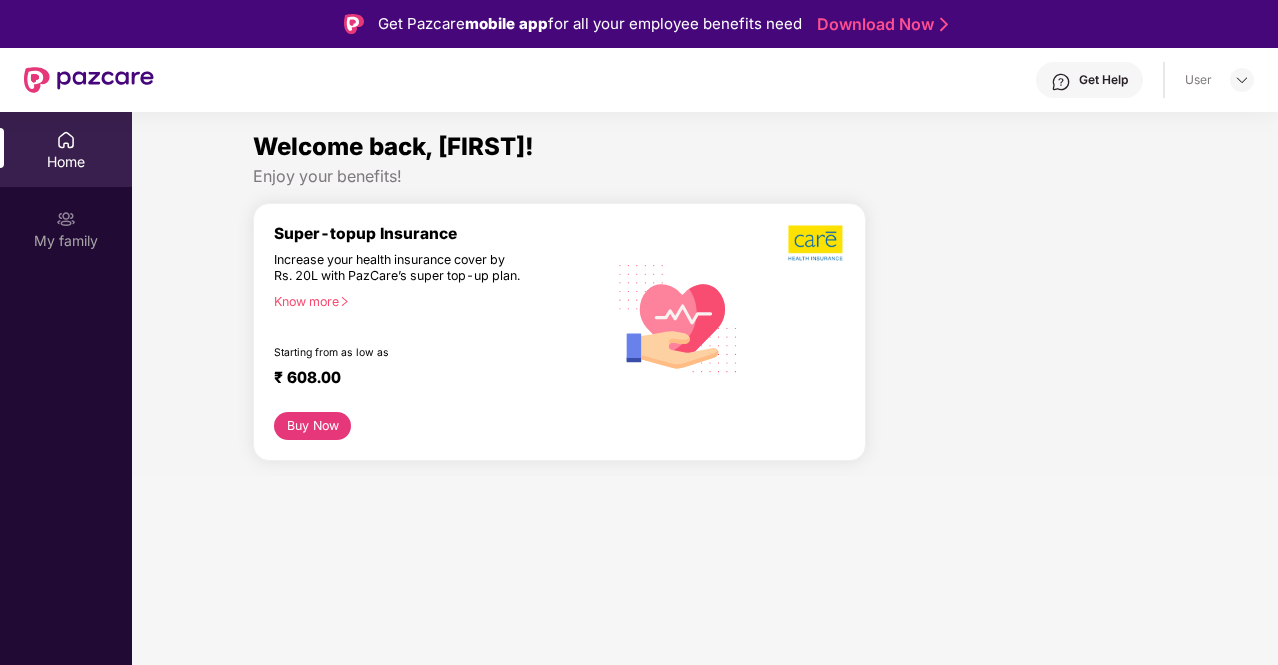 click at bounding box center (66, 140) 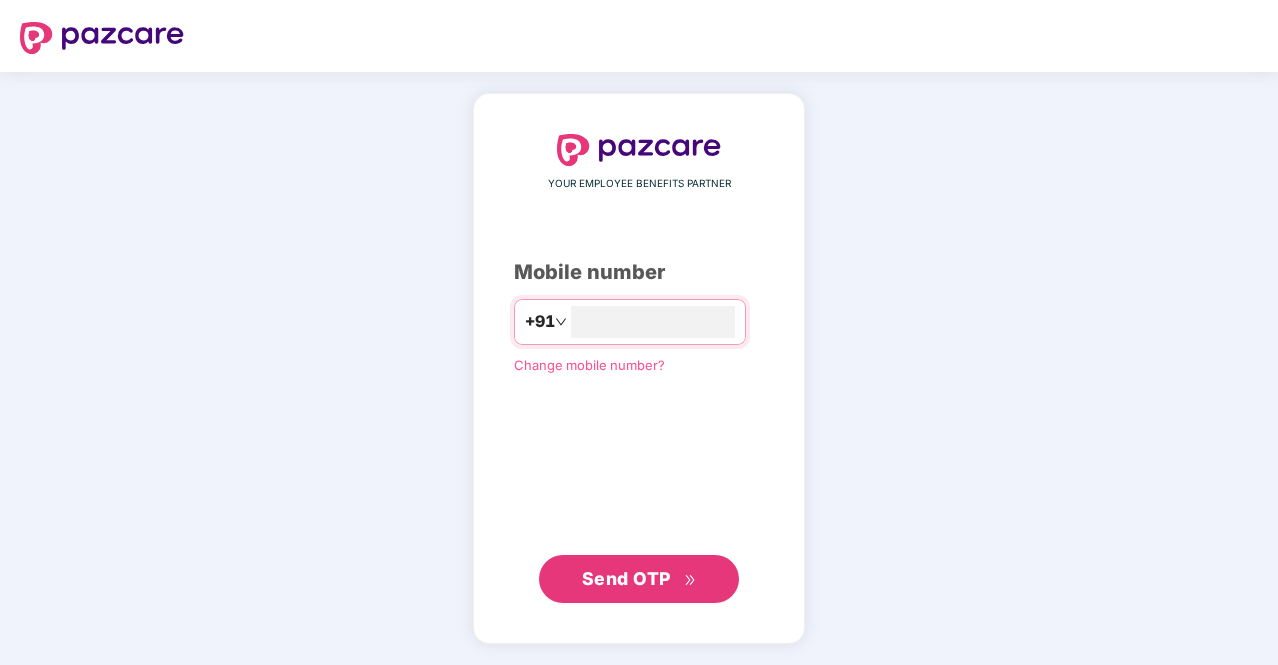 scroll, scrollTop: 0, scrollLeft: 0, axis: both 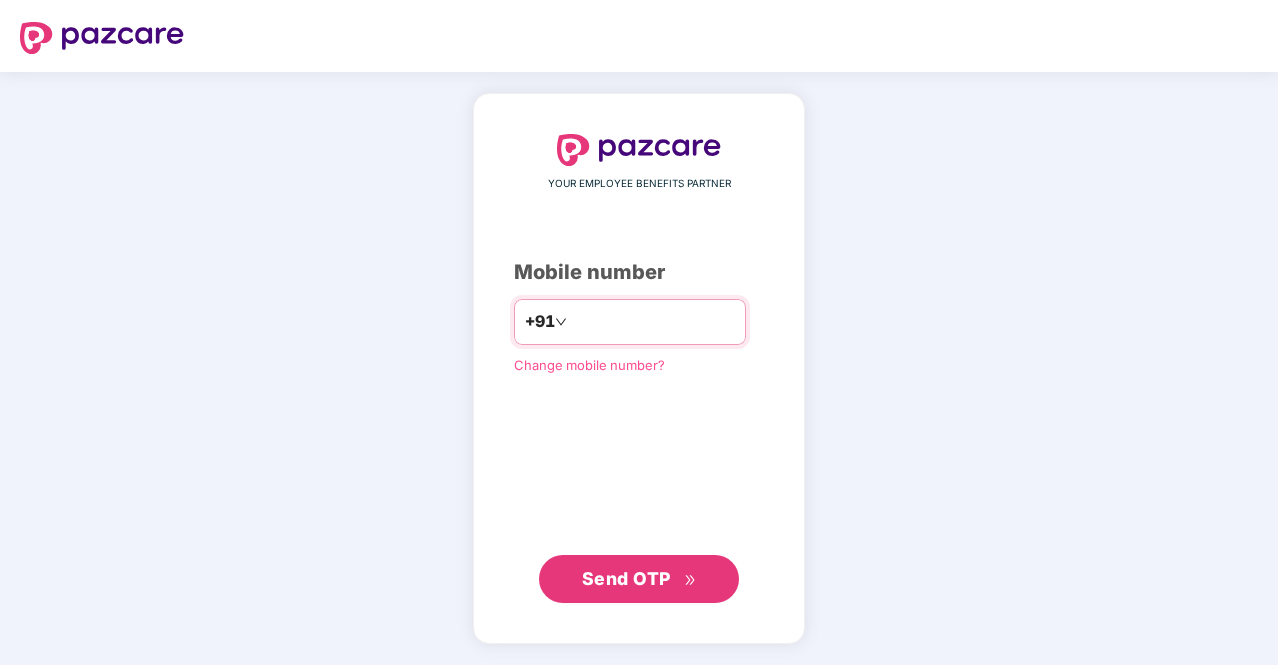 click at bounding box center [653, 322] 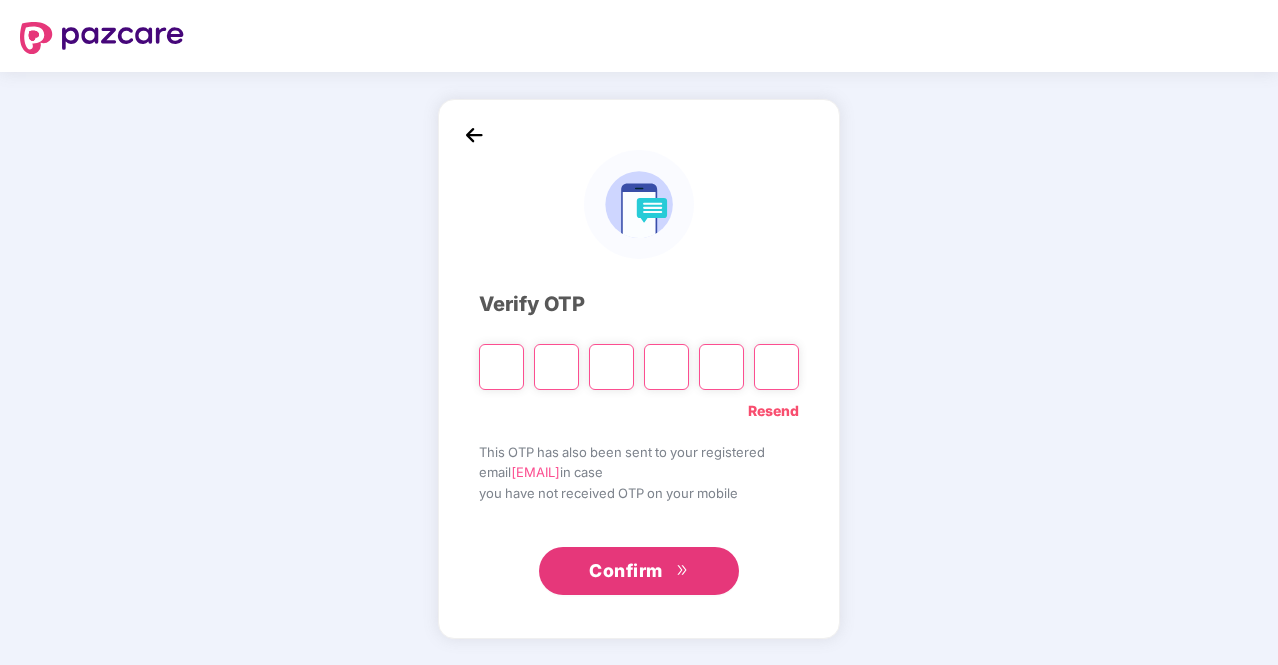 type on "*" 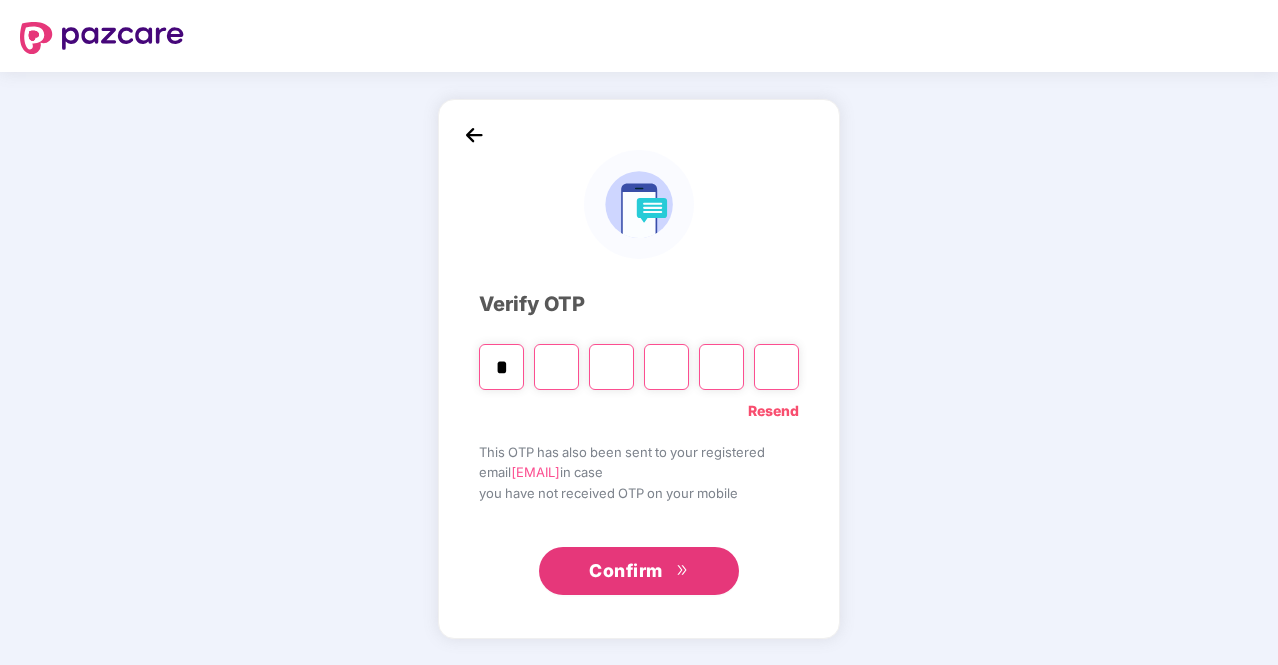 type on "*" 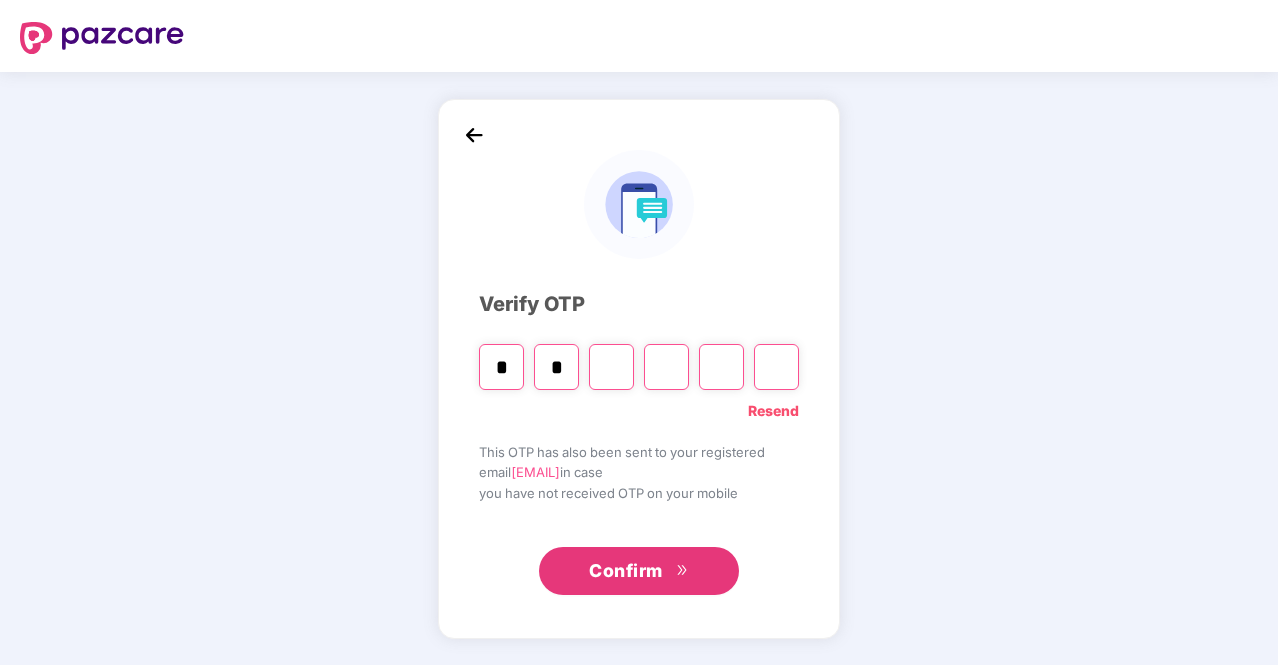 type on "*" 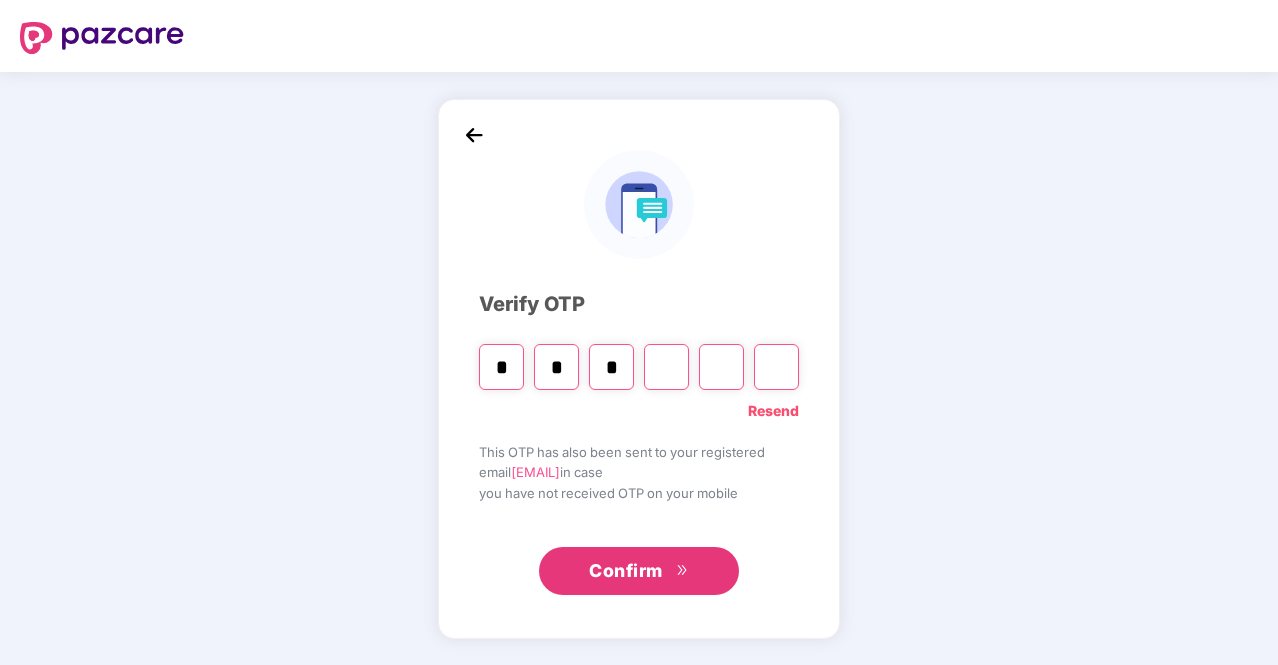type on "*" 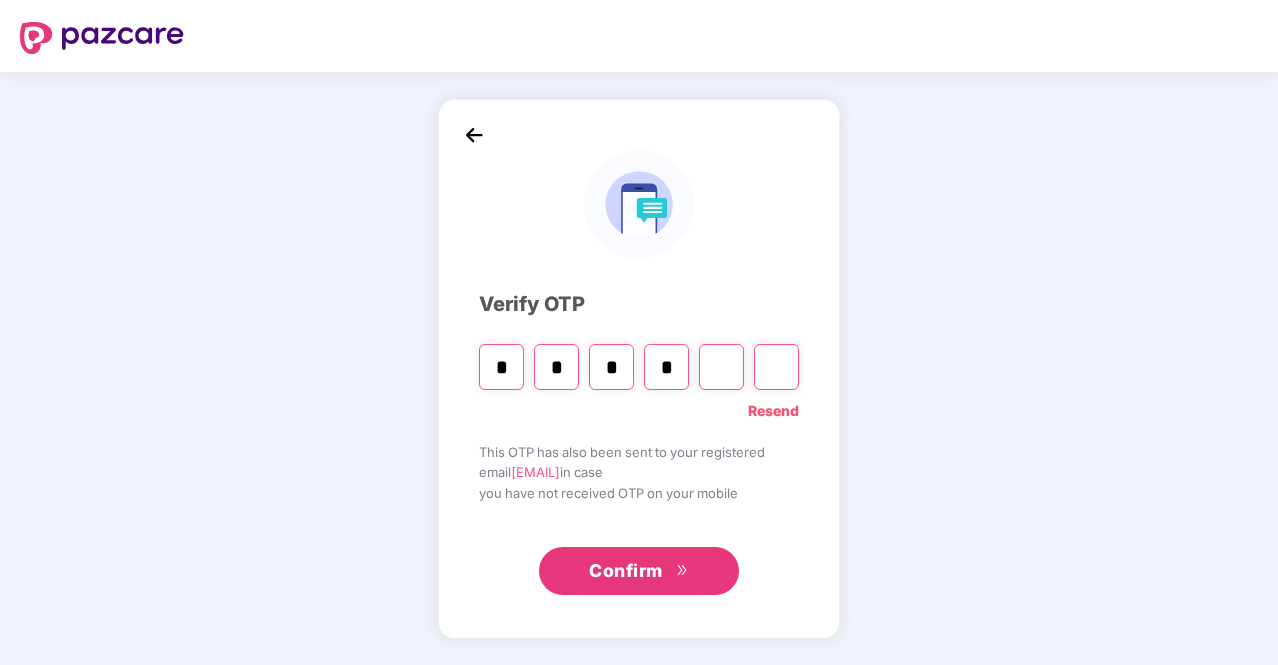 type on "*" 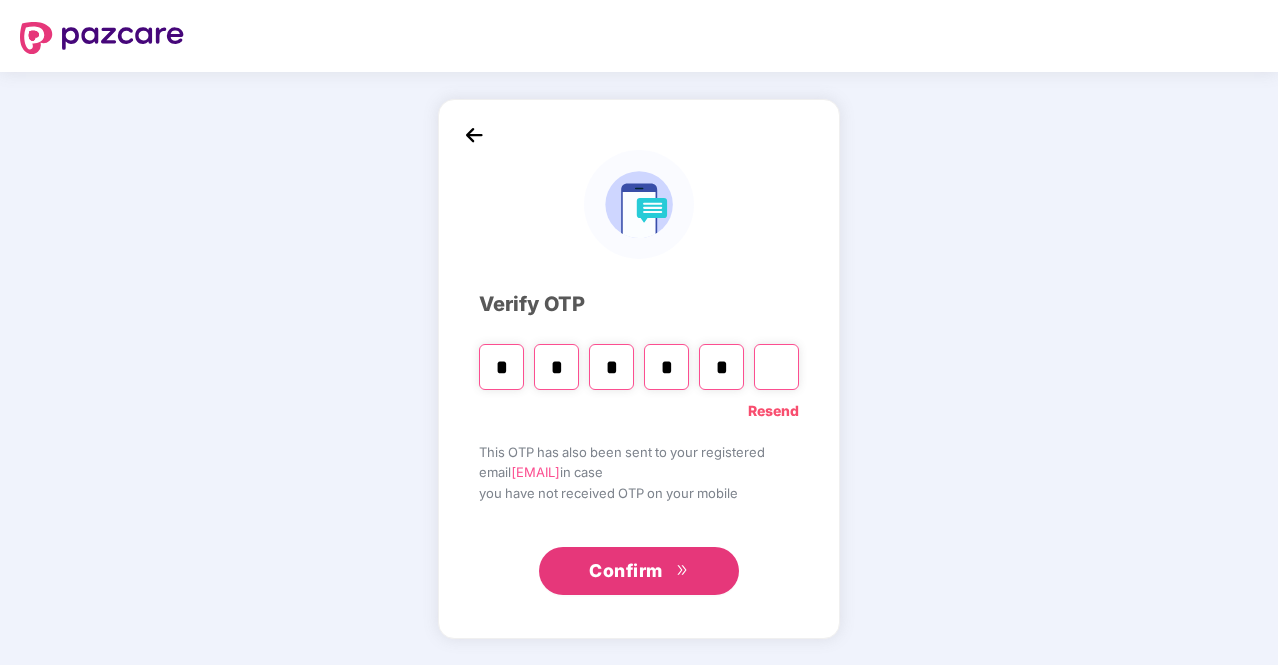 type on "*" 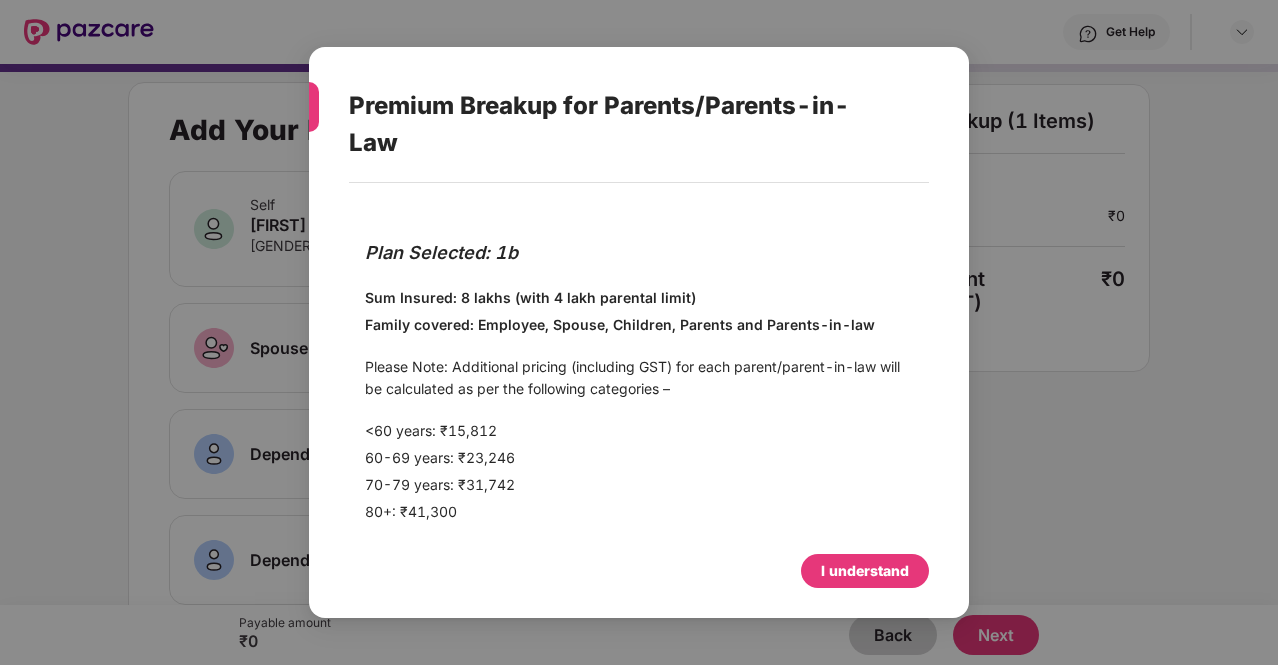 click on "I understand" at bounding box center (865, 571) 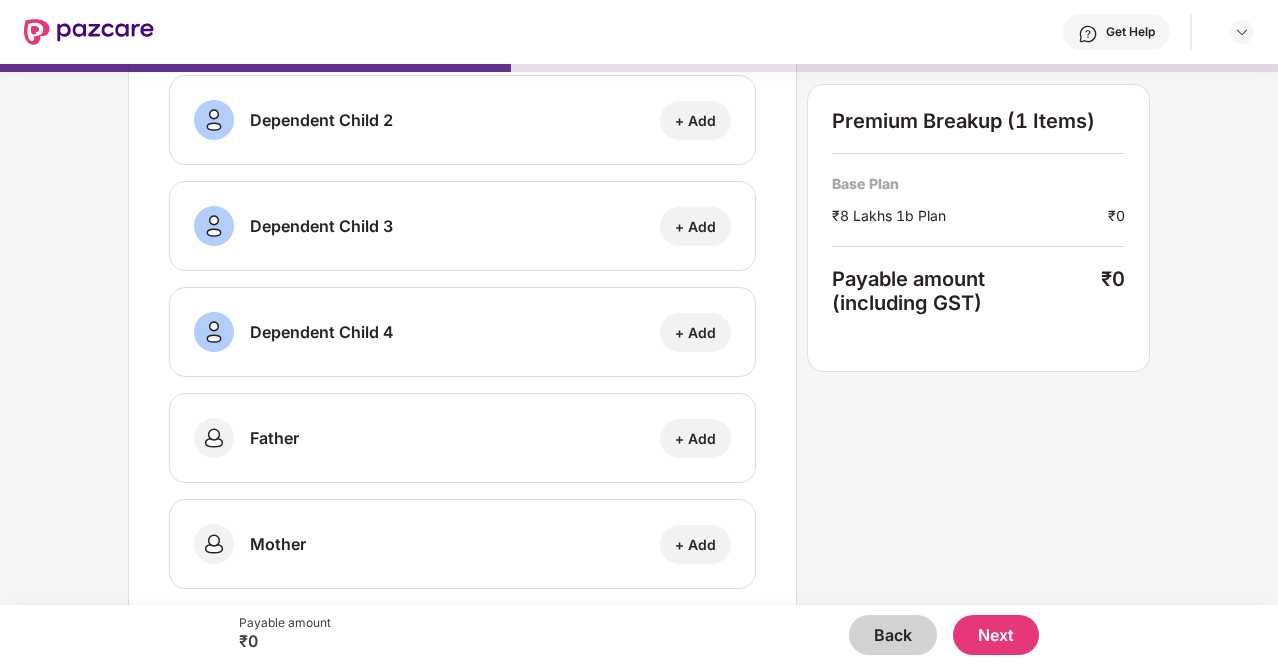 scroll, scrollTop: 0, scrollLeft: 0, axis: both 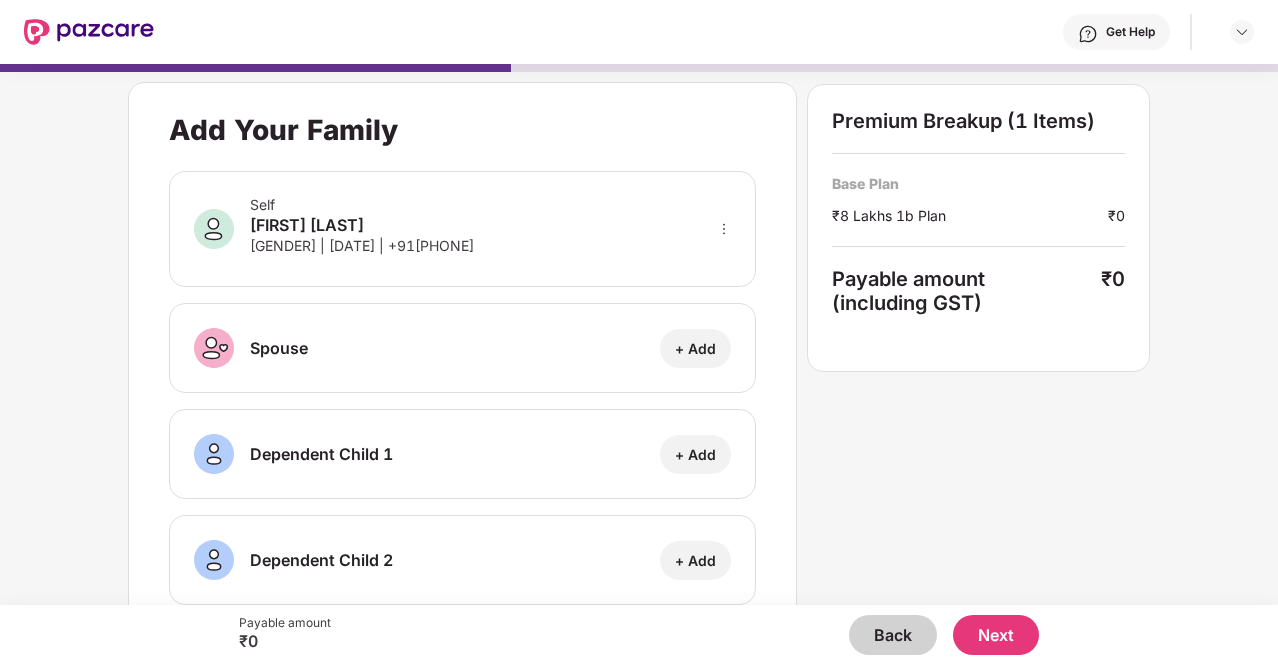 click on "Back" at bounding box center [893, 635] 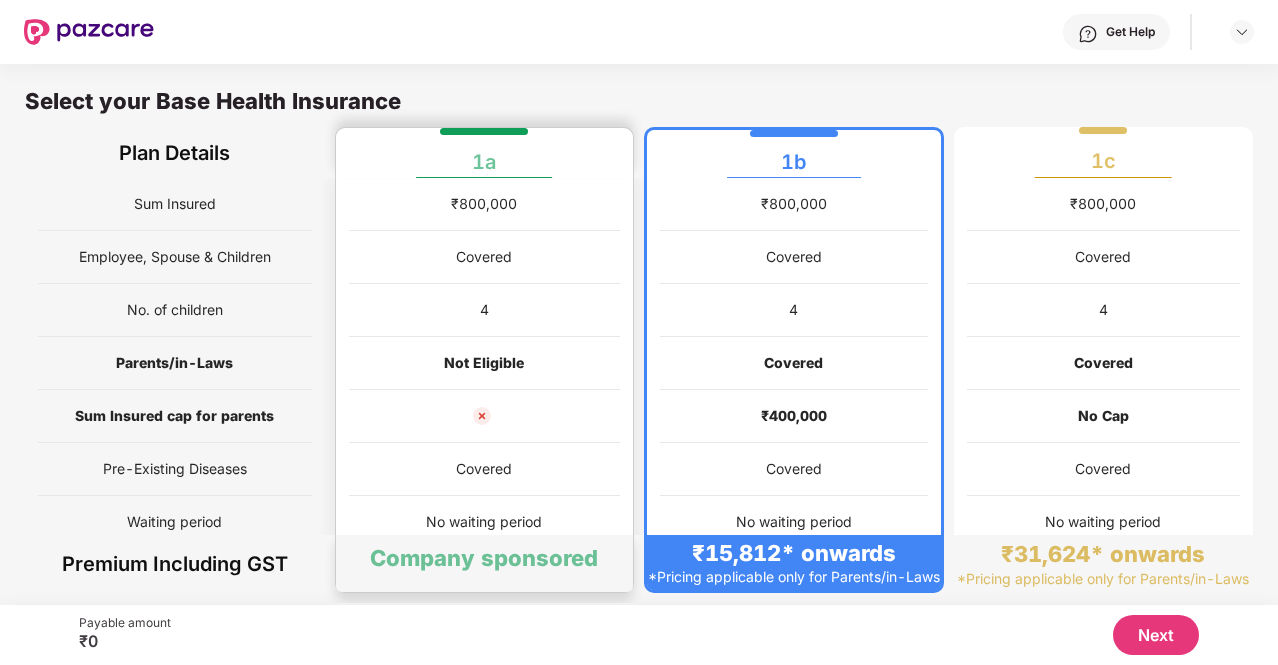 click on "Company sponsored" at bounding box center (484, 558) 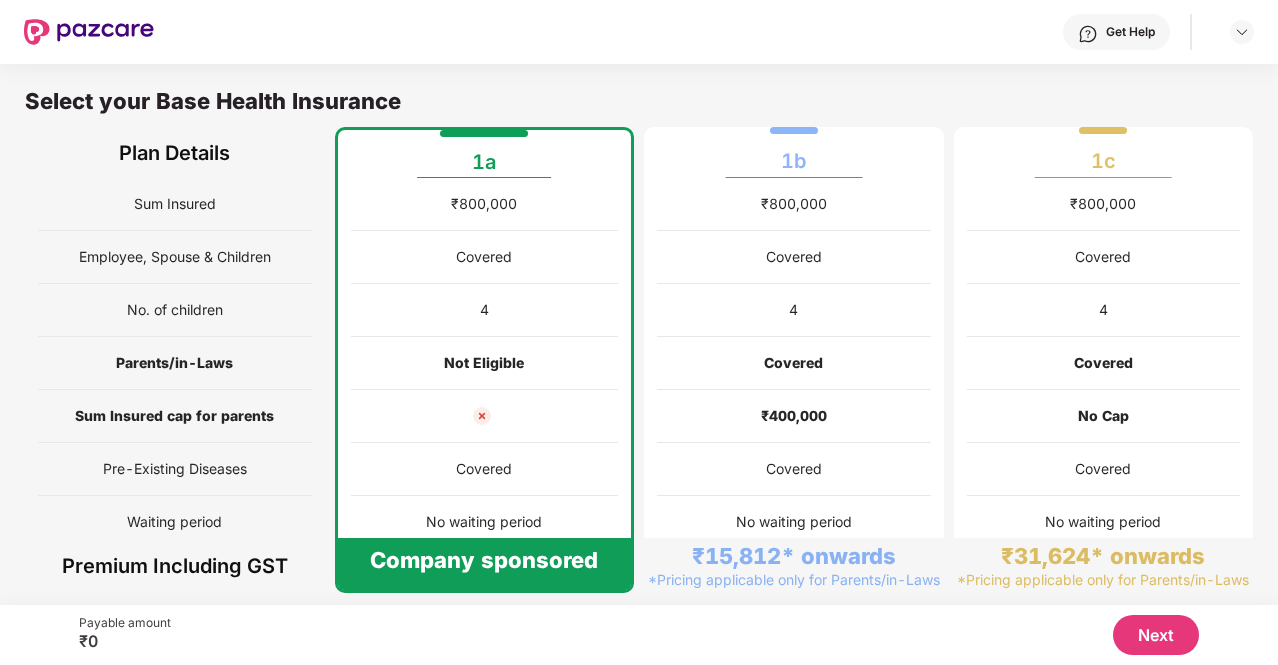 click on "Next" at bounding box center (1156, 635) 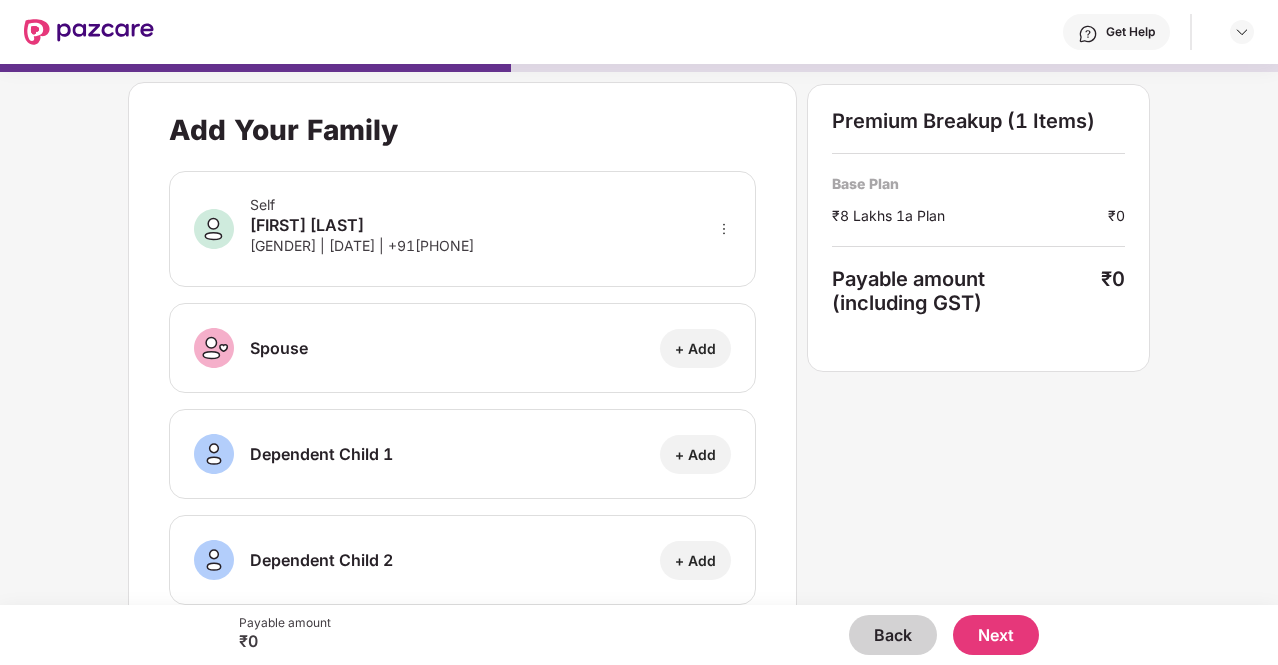 click on "Next" at bounding box center [996, 635] 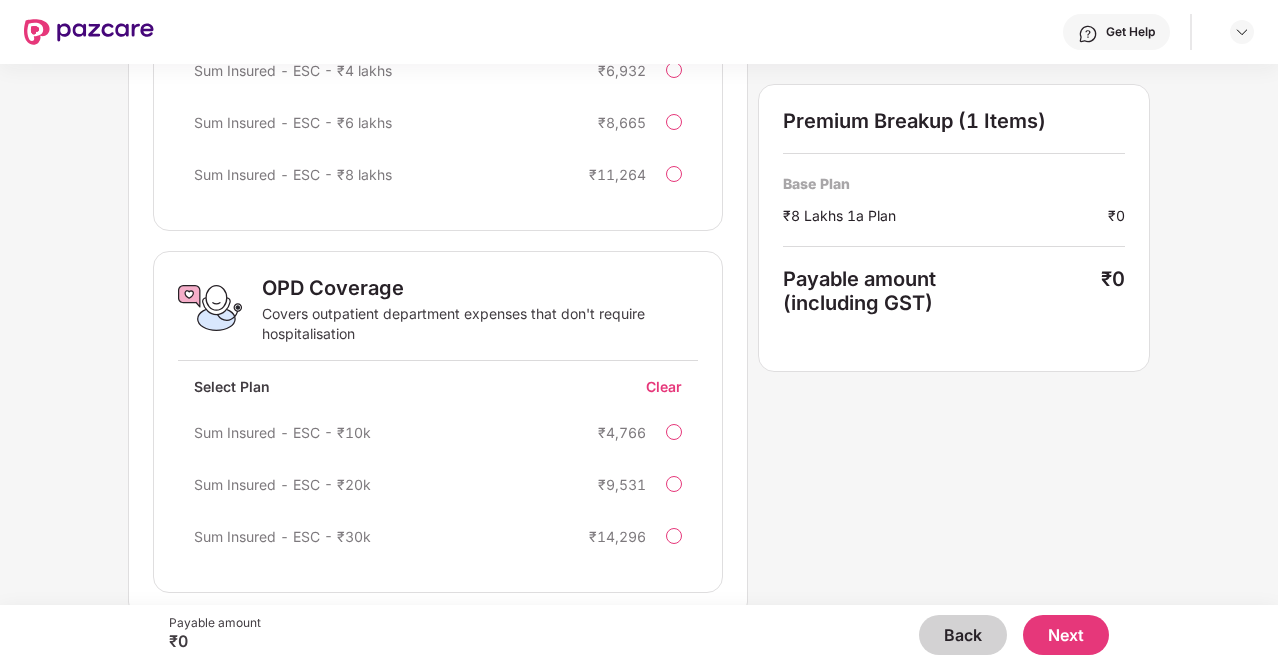 scroll, scrollTop: 581, scrollLeft: 0, axis: vertical 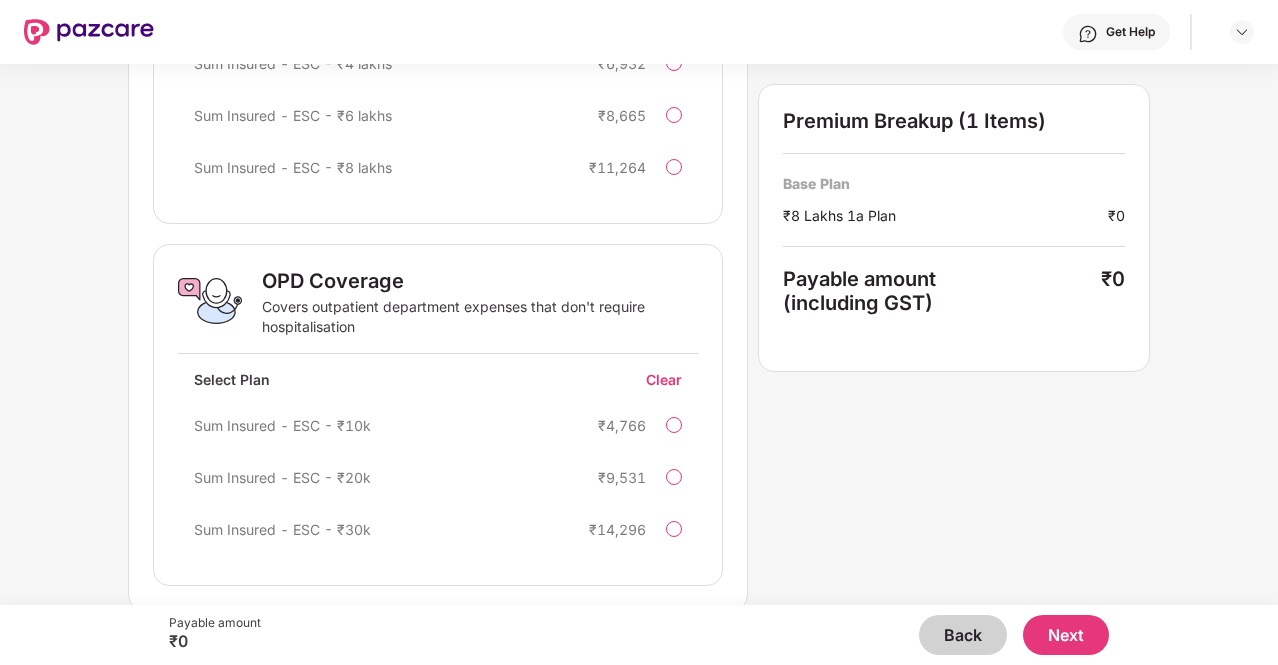 click on "Select your Add On Benefits Current Base Plan ₹8 Lakhs 1a Plan [FIRST] Add-on Insurance Benefits Group Top-Up Provides additional coverage beyond the base group insurance, offering higher sums insured at a relatively lower premium. Select Plan Clear Sum Insured - ESC - ₹2 lakhs ₹5,199 Sum Insured - ESC - ₹4 lakhs ₹6,932 Sum Insured - ESC - ₹6 lakhs ₹8,665 Sum Insured - ESC - ₹8 lakhs ₹11,264 OPD Coverage Covers outpatient department expenses that don't require hospitalisation Select Plan Clear Sum Insured - ESC - ₹10k ₹4,766 Sum Insured - ESC - ₹20k ₹9,531 Sum Insured - ESC - ₹30k ₹14,296 Premium Breakup (1 Items) Base Plan ₹8 Lakhs 1a Plan ₹0 Payable amount (including GST) ₹0" at bounding box center (639, 56) 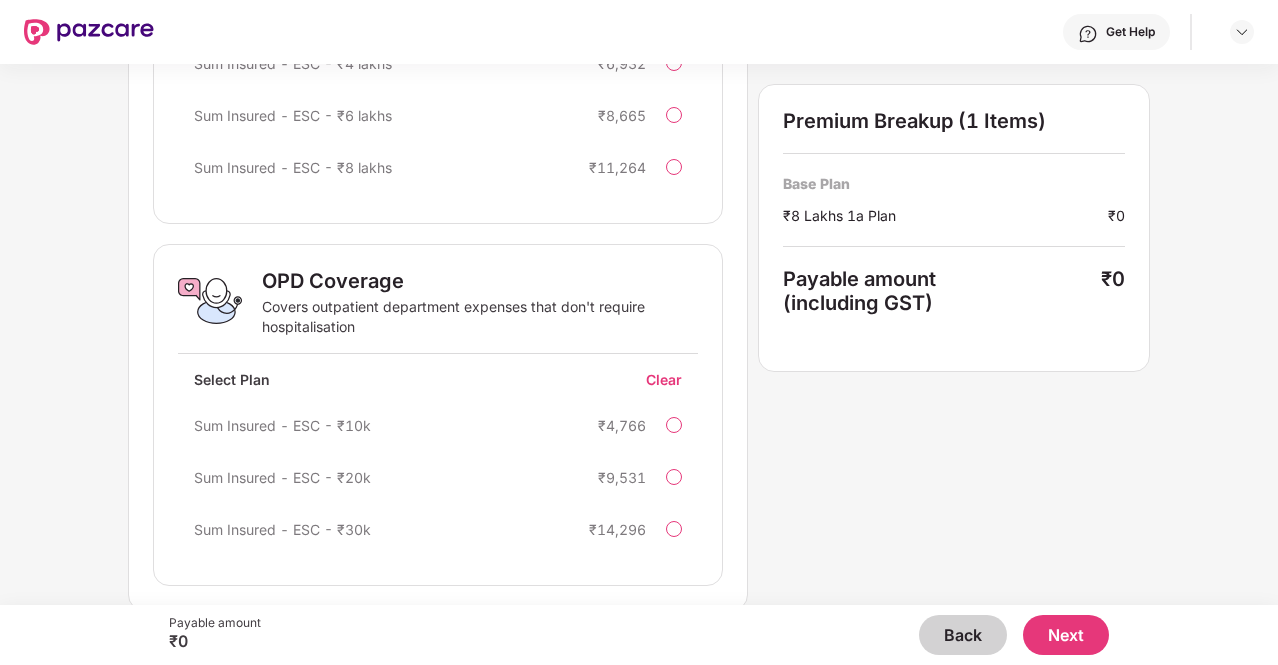 click on "OPD Coverage Covers outpatient department expenses that don't require hospitalisation Select Plan Clear Sum Insured - ESC - ₹10k ₹4,766 Sum Insured - ESC - ₹20k ₹9,531 Sum Insured - ESC - ₹30k ₹14,296" at bounding box center (438, 415) 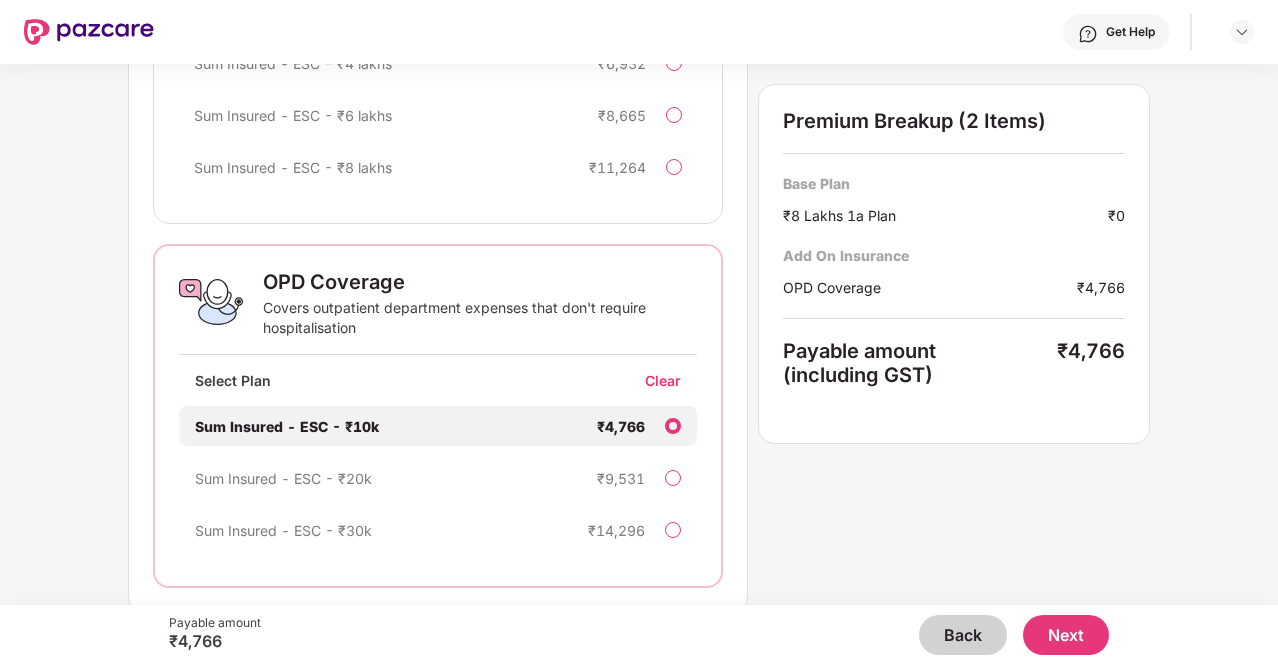 click on "Sum Insured - ESC - ₹20k ₹9,531" at bounding box center [438, 478] 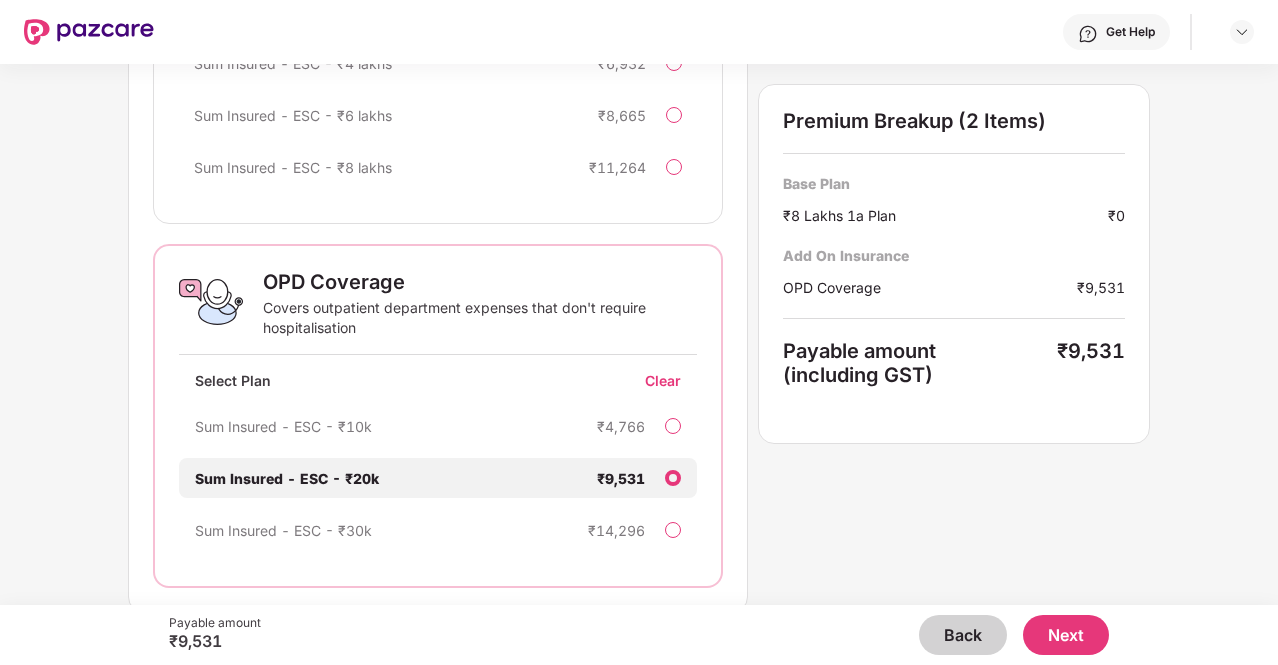 click on "Sum Insured - ESC - ₹30k ₹14,296" at bounding box center [438, 530] 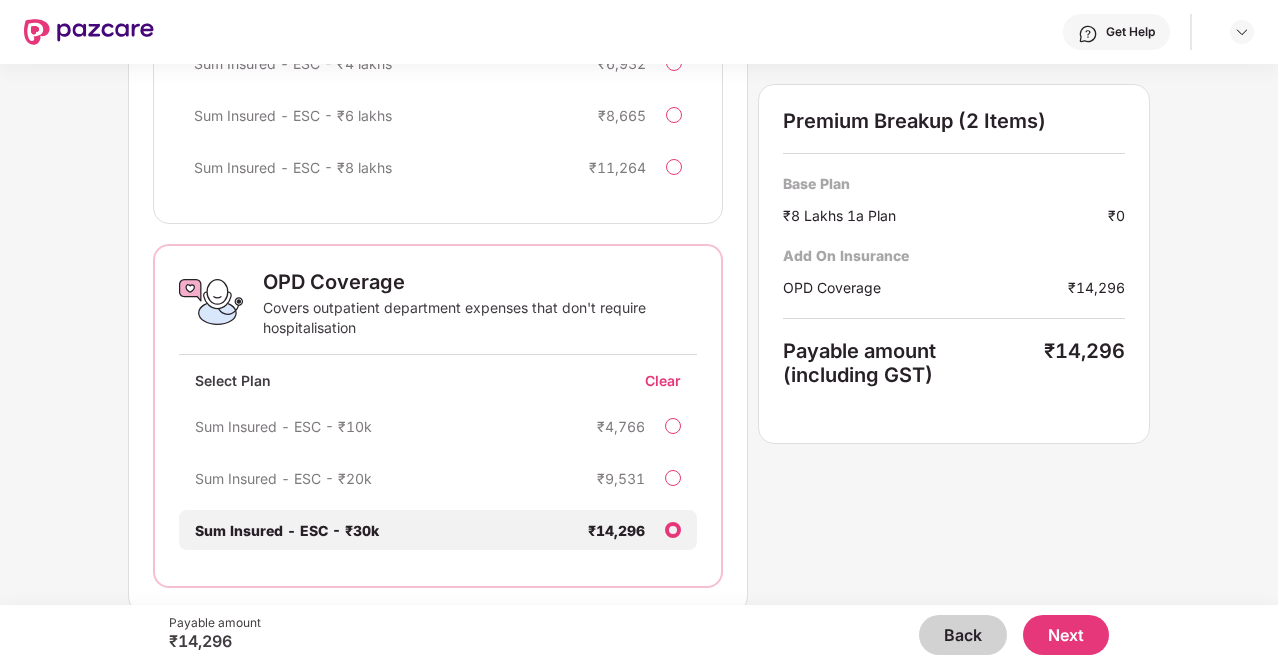click on "Clear" at bounding box center (671, 380) 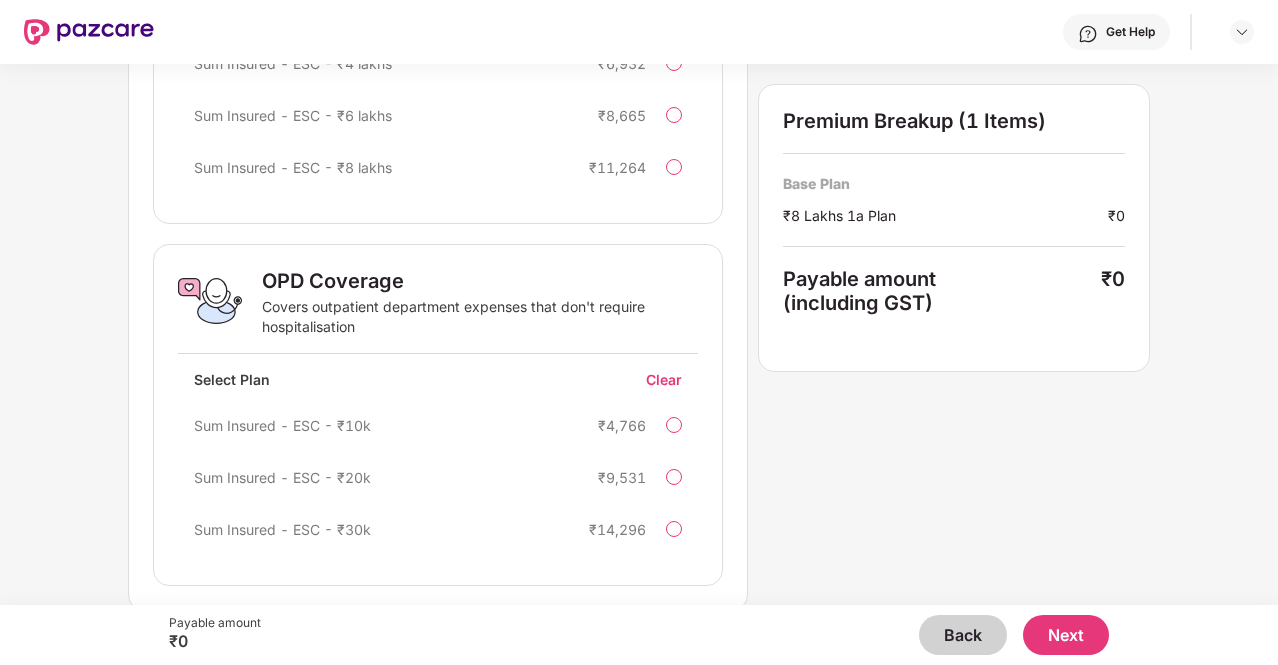 click on "Select your Add On Benefits Current Base Plan ₹8 Lakhs 1a Plan [FIRST] Add-on Insurance Benefits Group Top-Up Provides additional coverage beyond the base group insurance, offering higher sums insured at a relatively lower premium. Select Plan Clear Sum Insured - ESC - ₹2 lakhs ₹5,199 Sum Insured - ESC - ₹4 lakhs ₹6,932 Sum Insured - ESC - ₹6 lakhs ₹8,665 Sum Insured - ESC - ₹8 lakhs ₹11,264 OPD Coverage Covers outpatient department expenses that don't require hospitalisation Select Plan Clear Sum Insured - ESC - ₹10k ₹4,766 Sum Insured - ESC - ₹20k ₹9,531 Sum Insured - ESC - ₹30k ₹14,296 Premium Breakup (1 Items) Base Plan ₹8 Lakhs 1a Plan ₹0 Payable amount (including GST) ₹0" at bounding box center [639, 56] 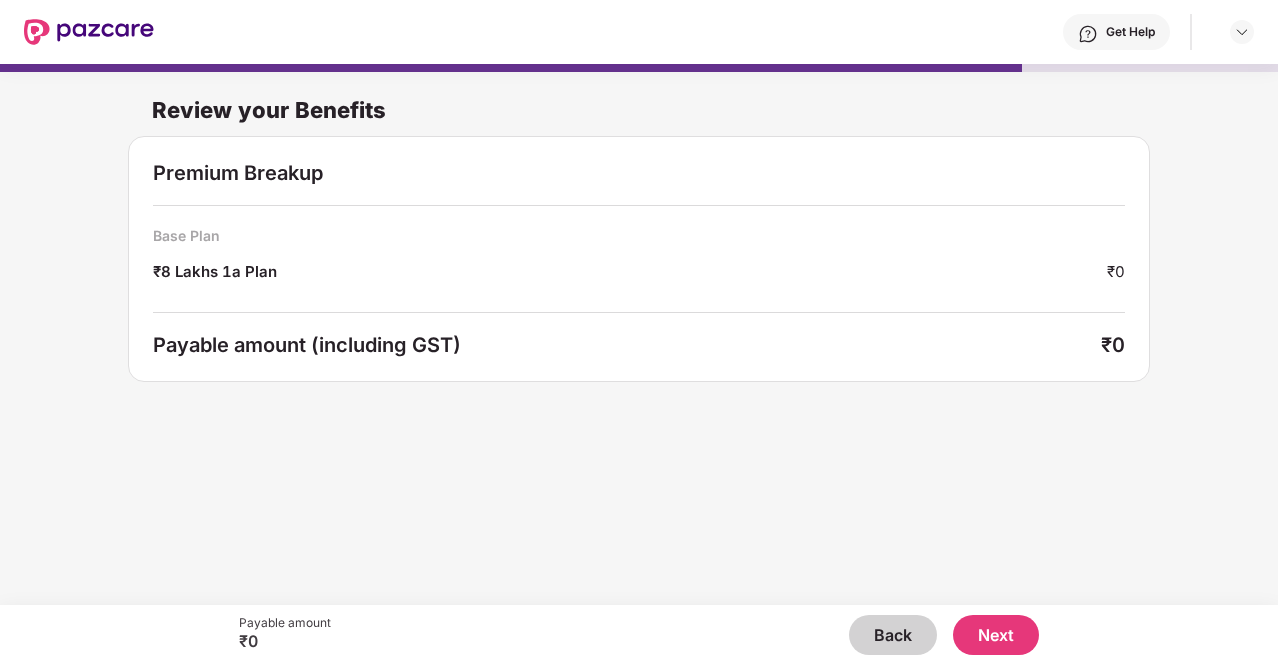 click on "Back" at bounding box center (893, 635) 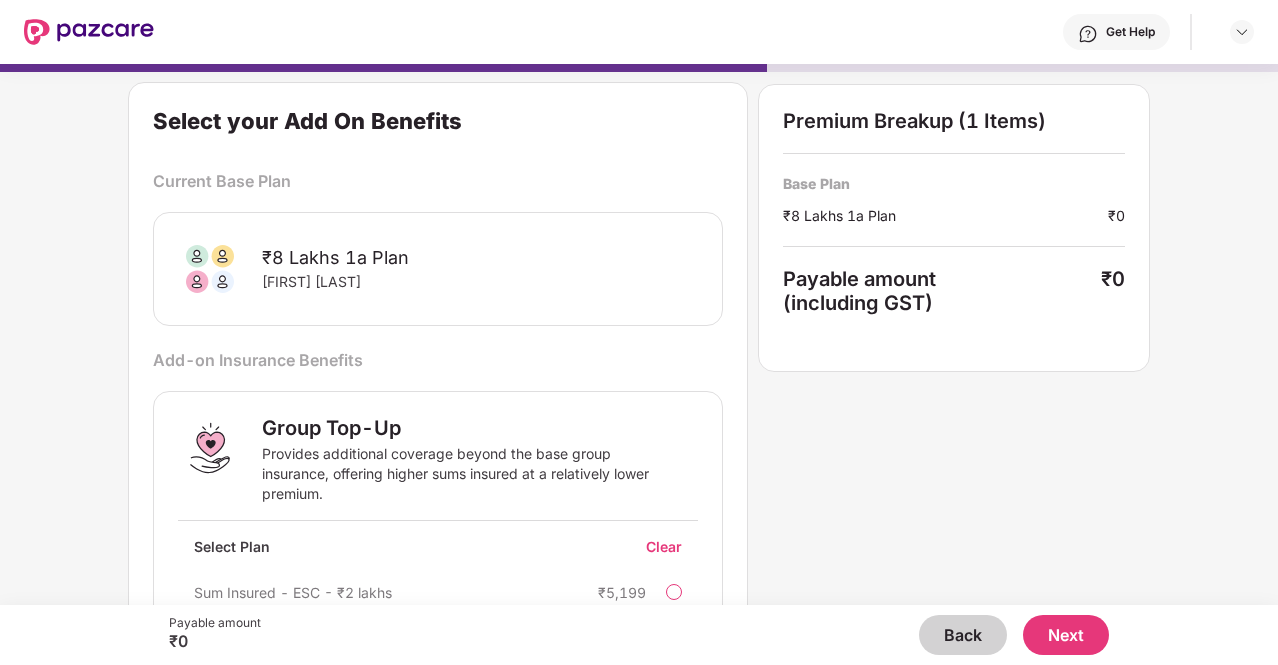 click on "Back" at bounding box center [963, 635] 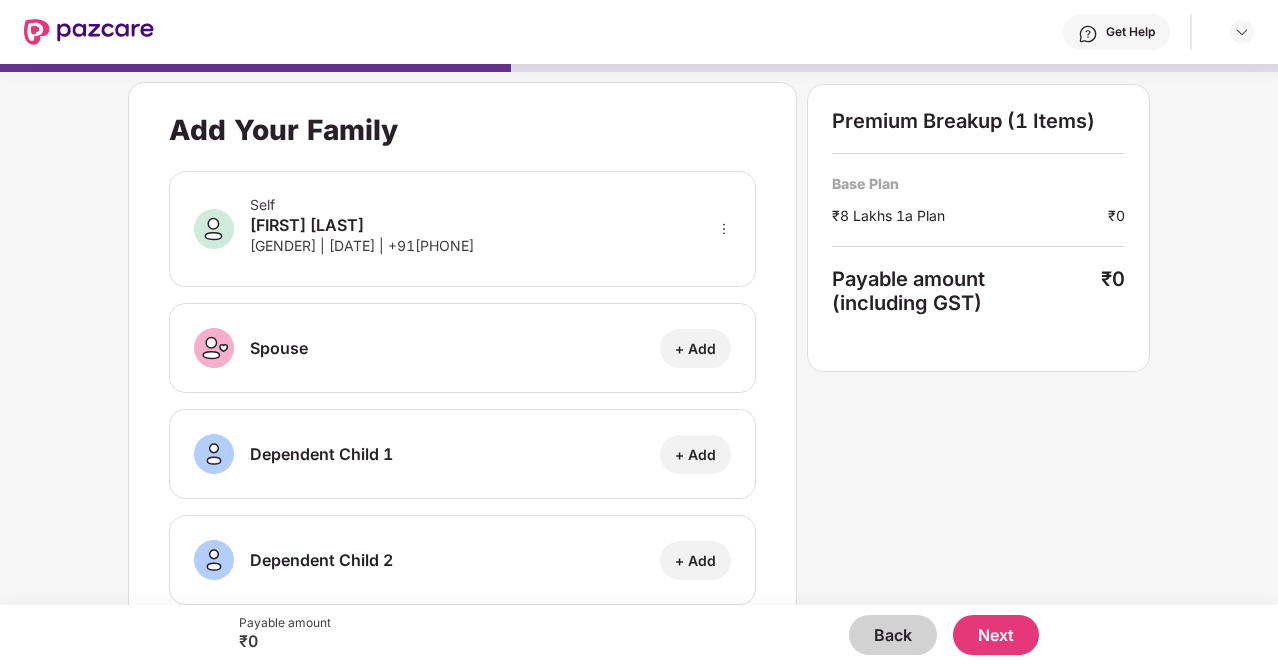 click on "Back" at bounding box center (893, 635) 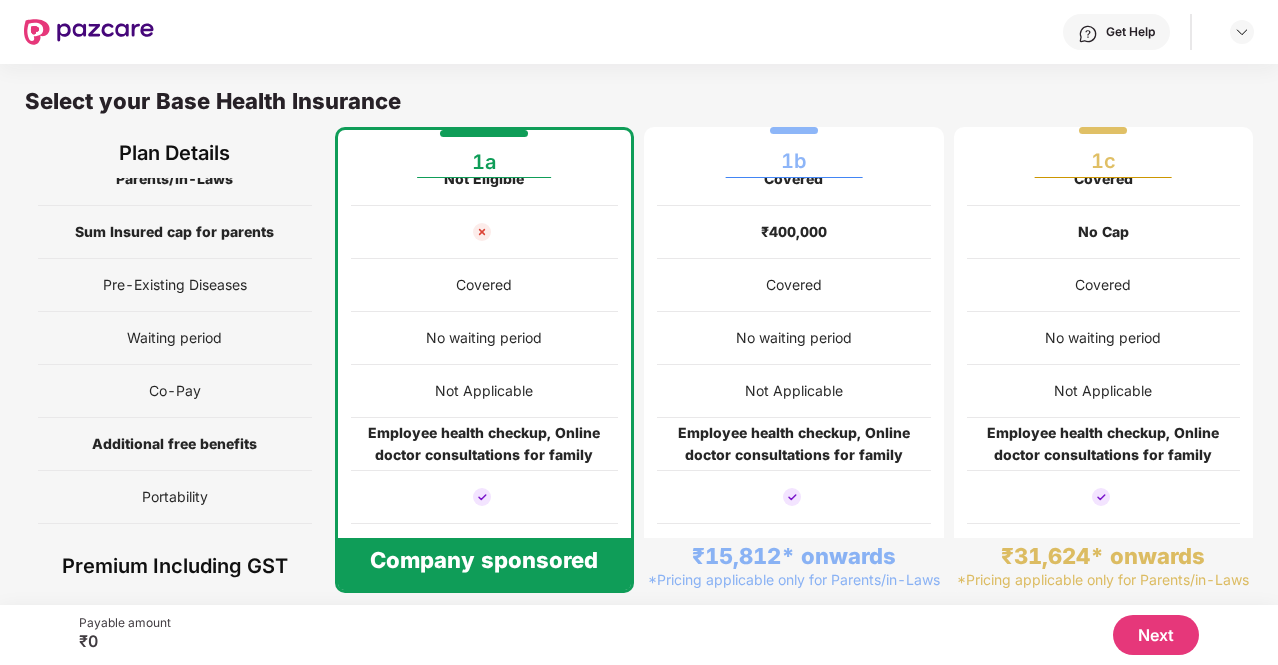 scroll, scrollTop: 218, scrollLeft: 0, axis: vertical 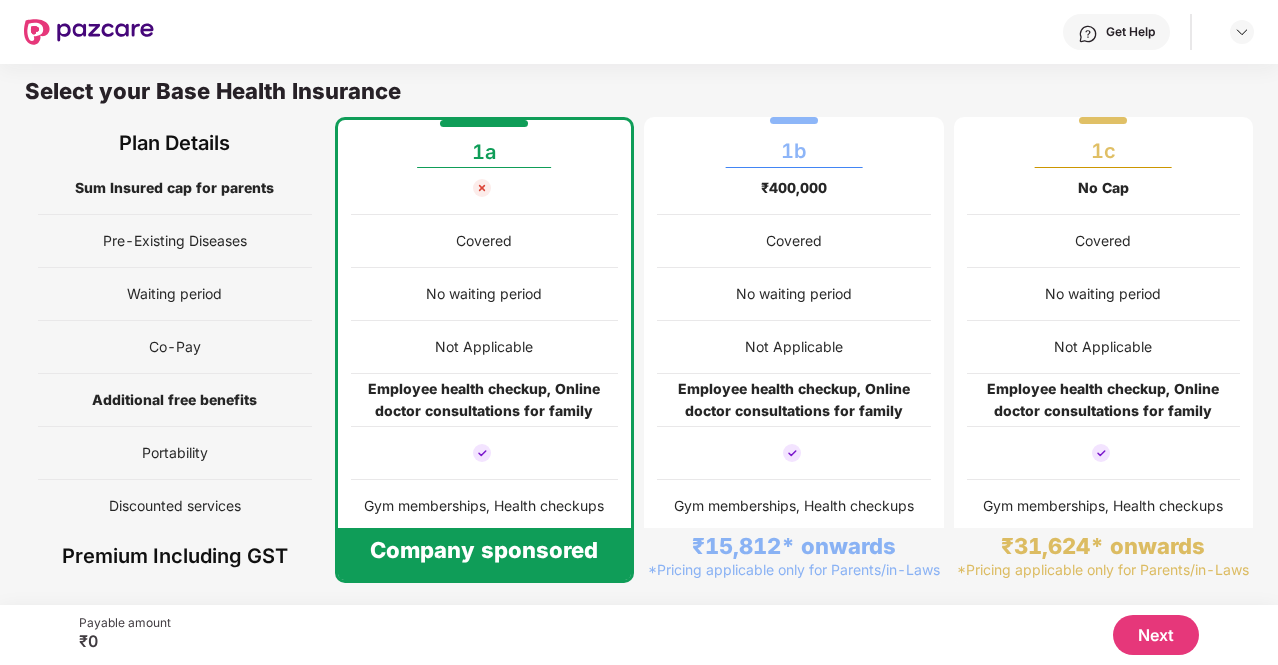 click on "Next" at bounding box center (1156, 635) 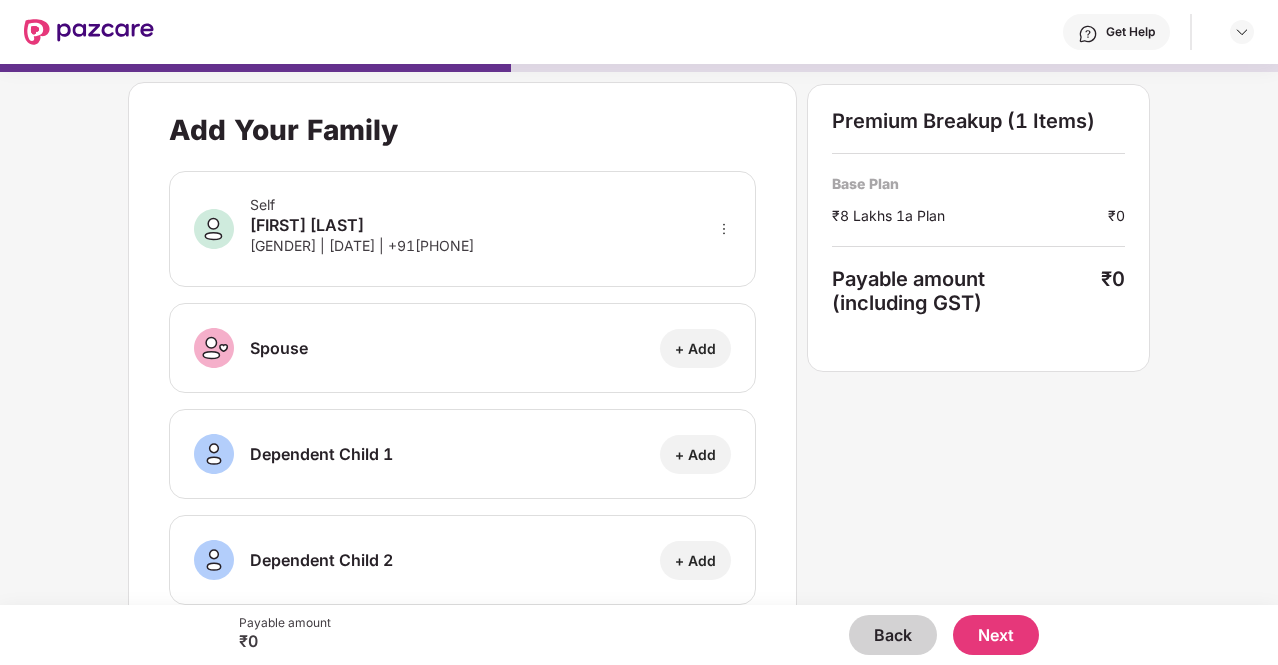 click on "Back" at bounding box center [893, 635] 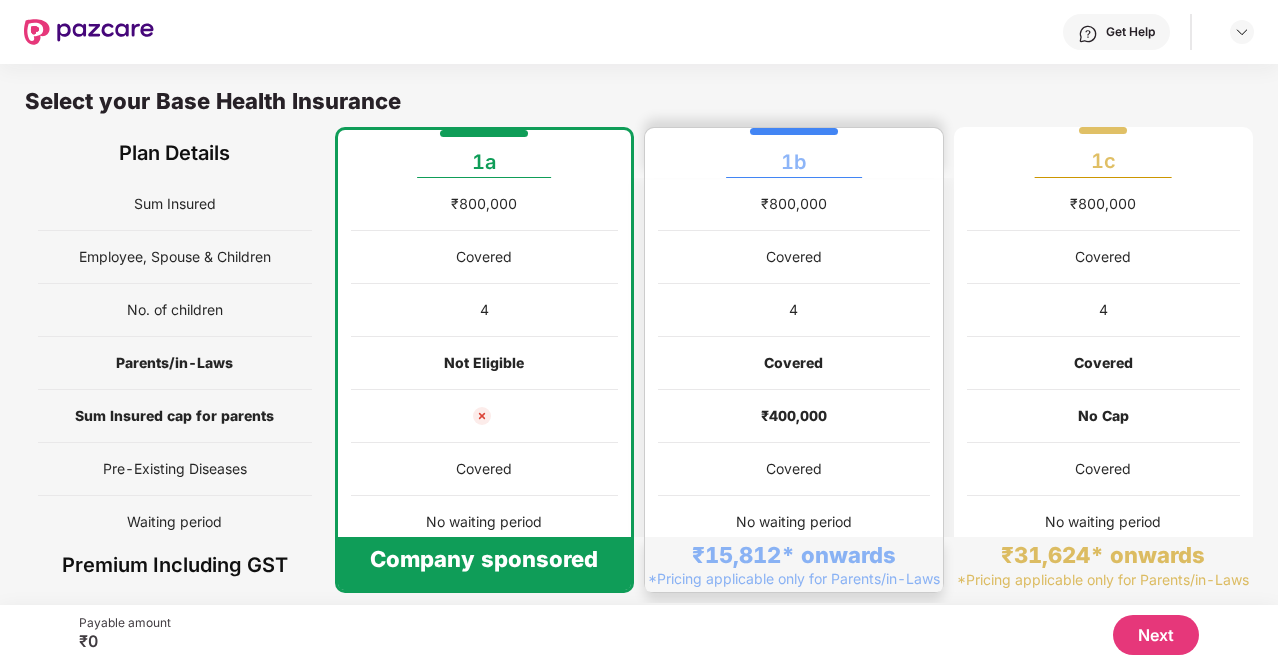 click on "₹15,812* onwards *Pricing applicable only for Parents/in-Laws" at bounding box center [794, 564] 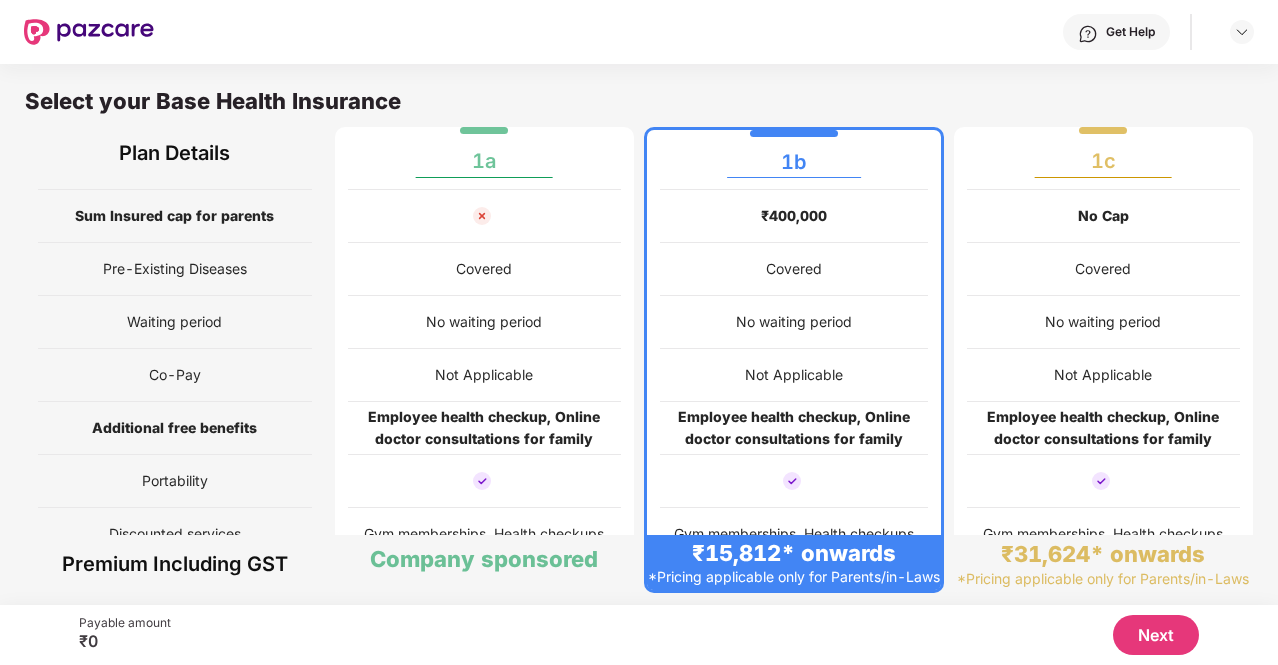 scroll, scrollTop: 240, scrollLeft: 0, axis: vertical 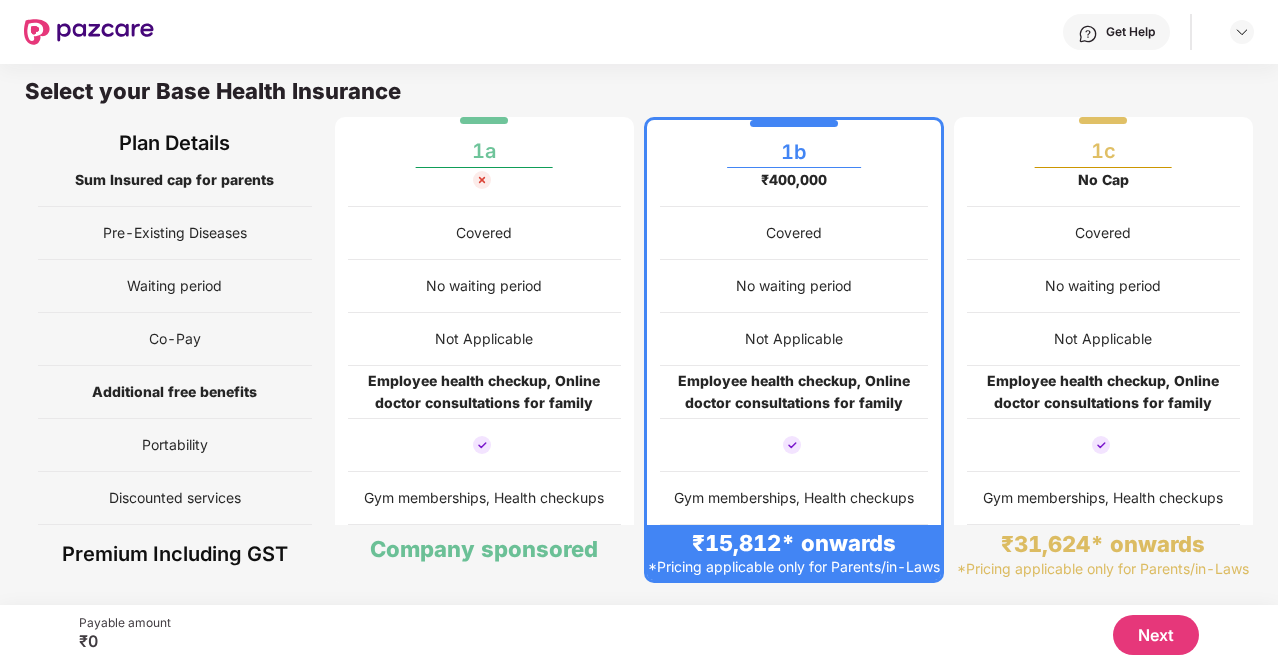 click on "Next" at bounding box center (1156, 635) 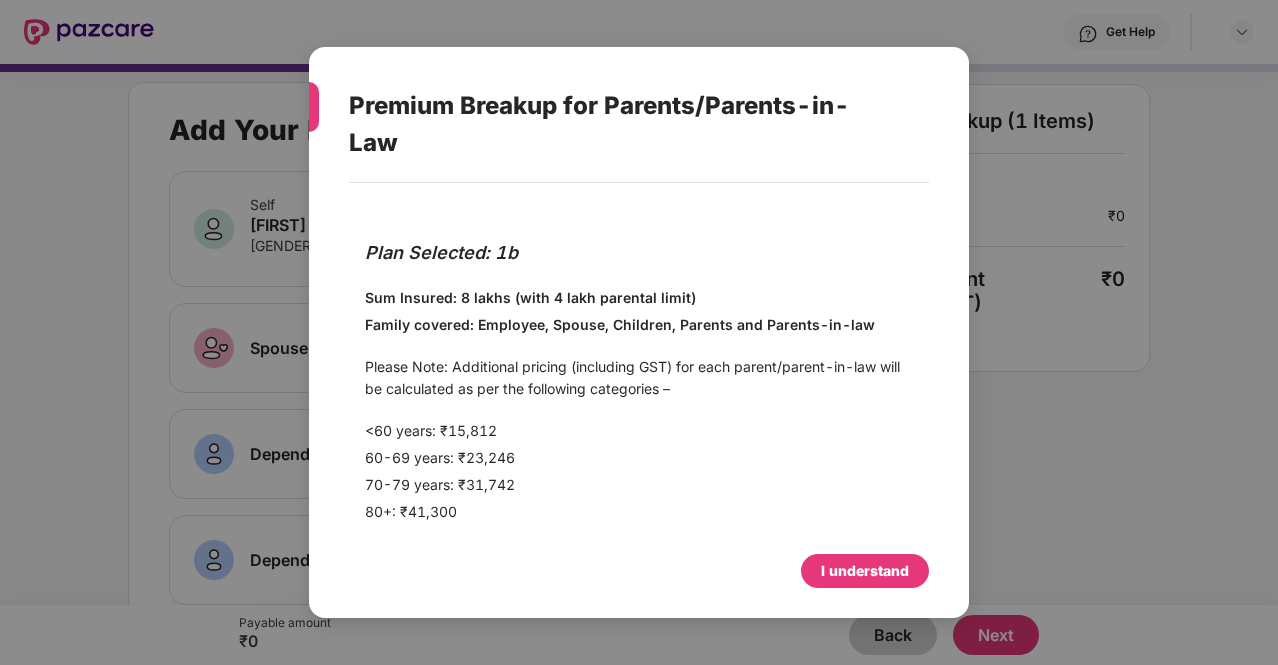 click on "Please Note: Additional pricing (including GST) for each parent/parent-in-law will be calculated as per the following categories –" at bounding box center [639, 378] 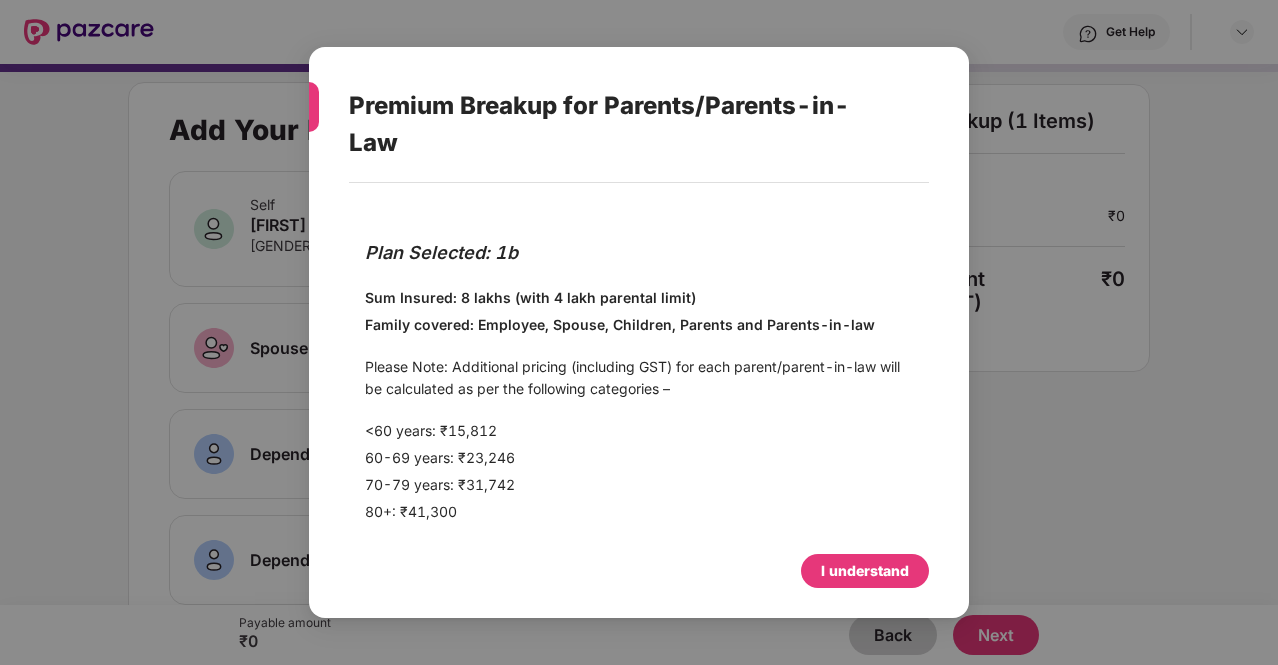 click on "I understand" at bounding box center [865, 571] 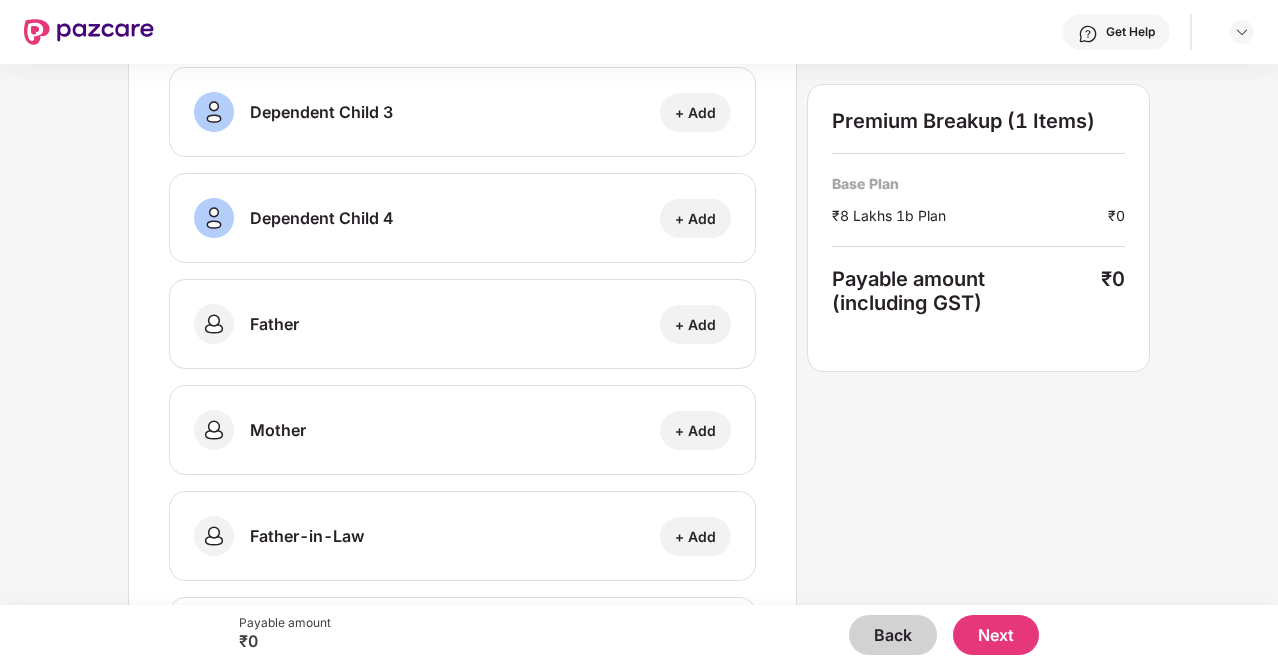 scroll, scrollTop: 600, scrollLeft: 0, axis: vertical 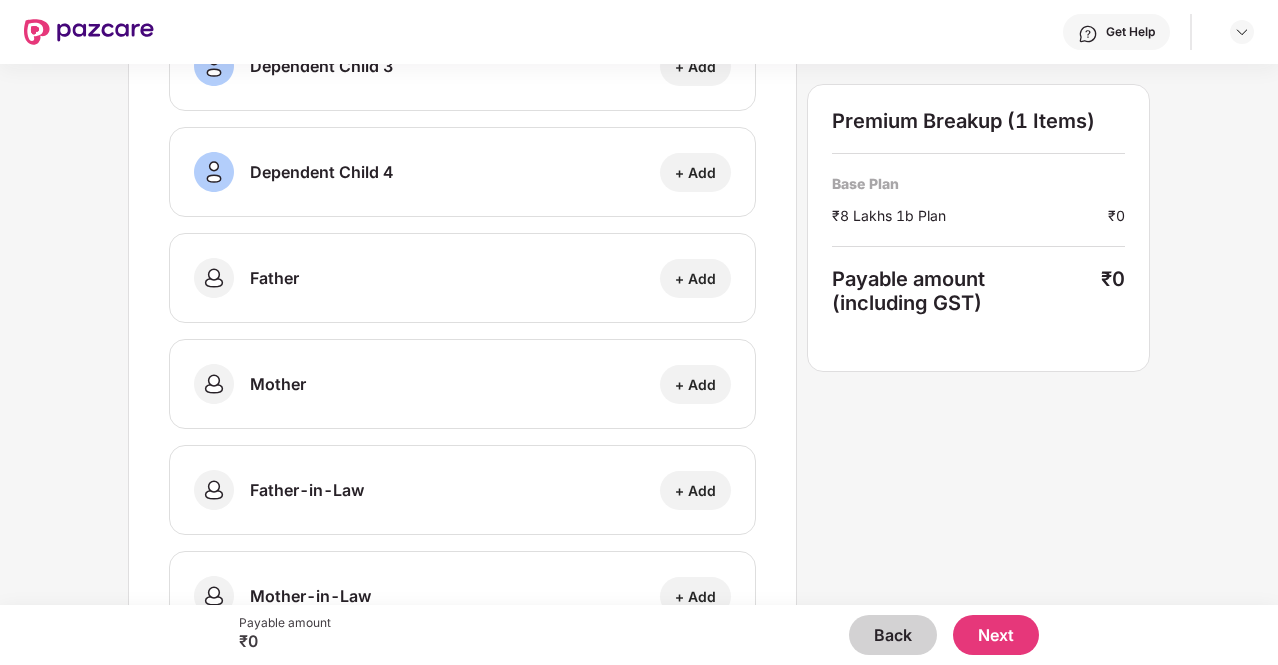 click on "+ Add" at bounding box center (695, 384) 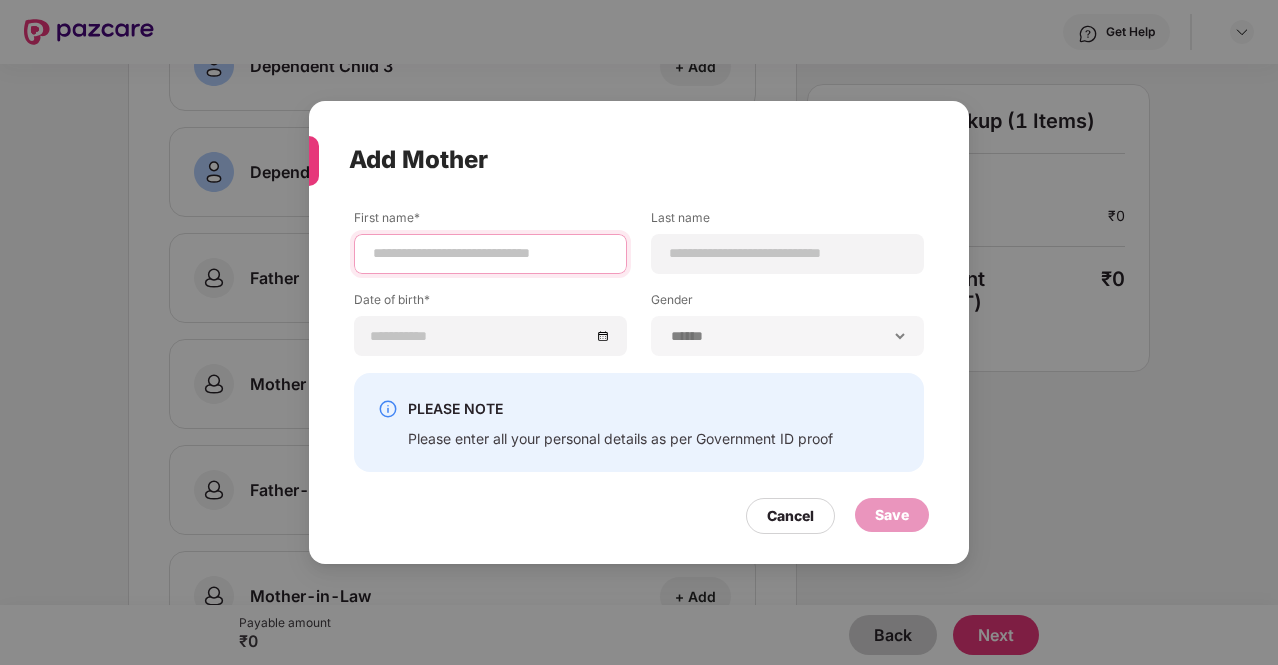 click at bounding box center (490, 253) 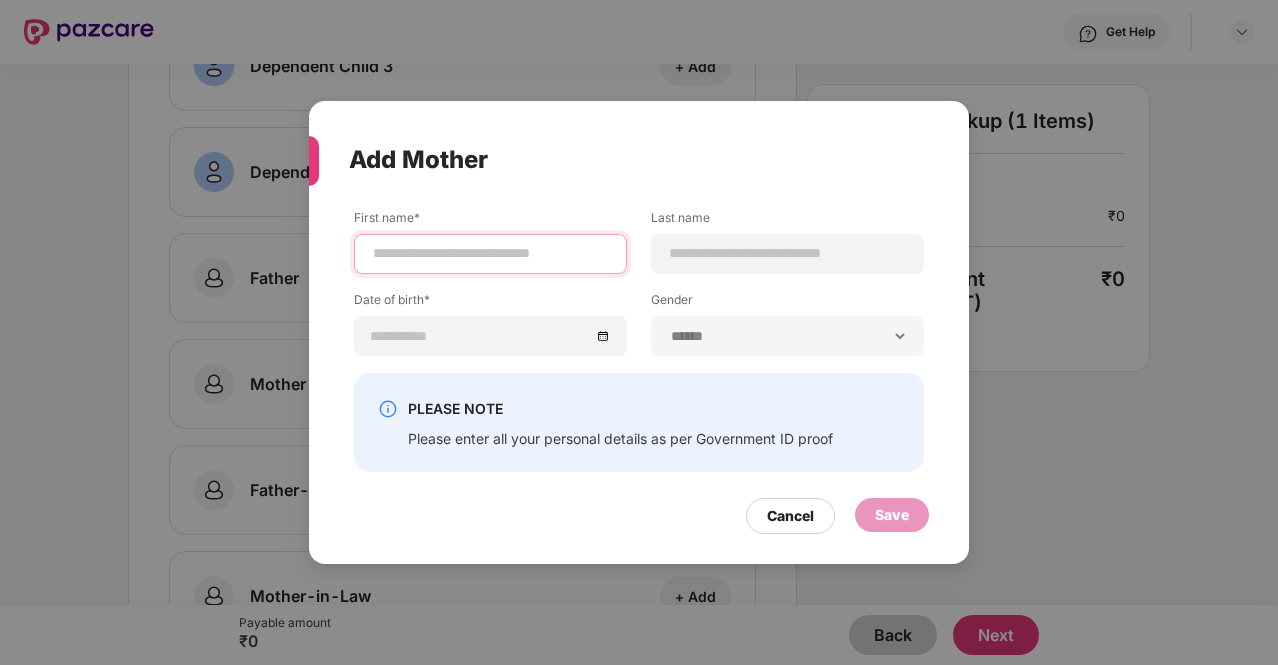 type on "*****" 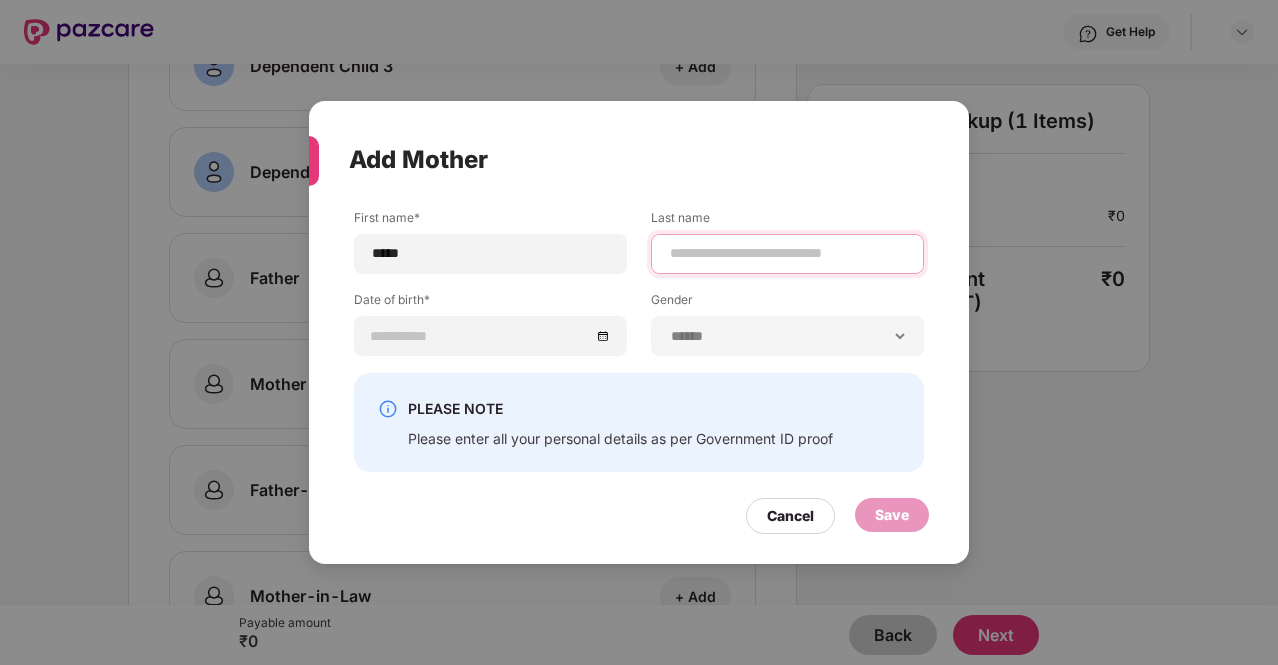 click at bounding box center [787, 253] 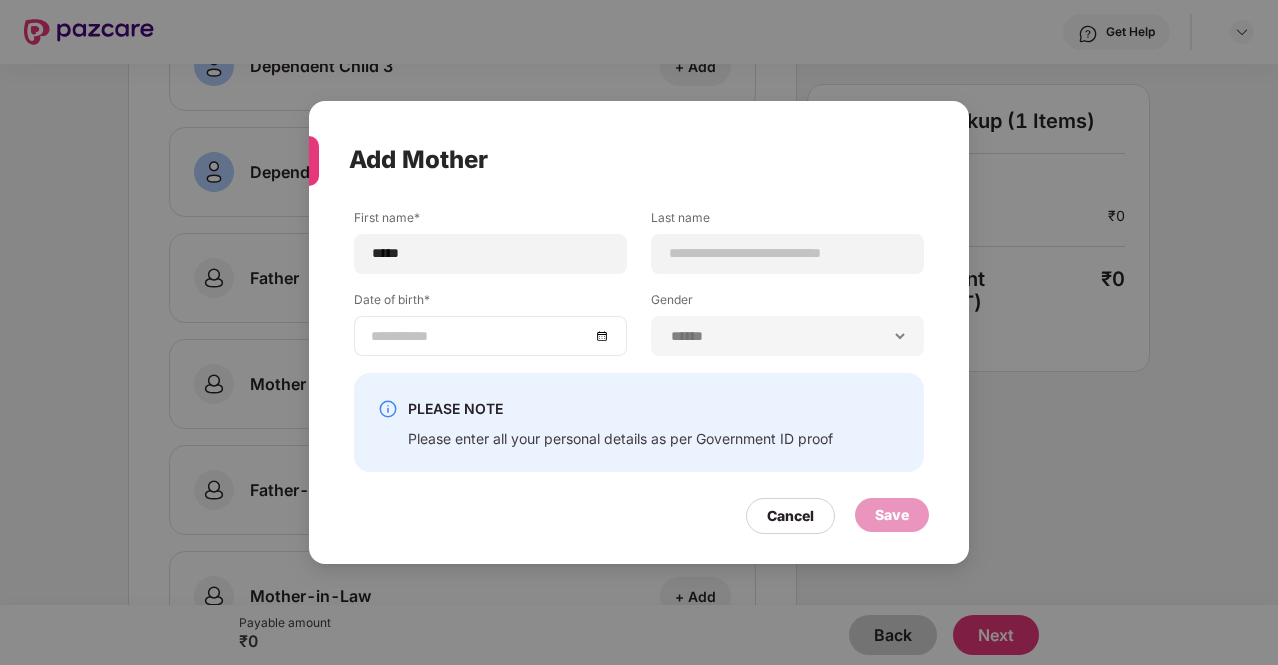click at bounding box center (490, 336) 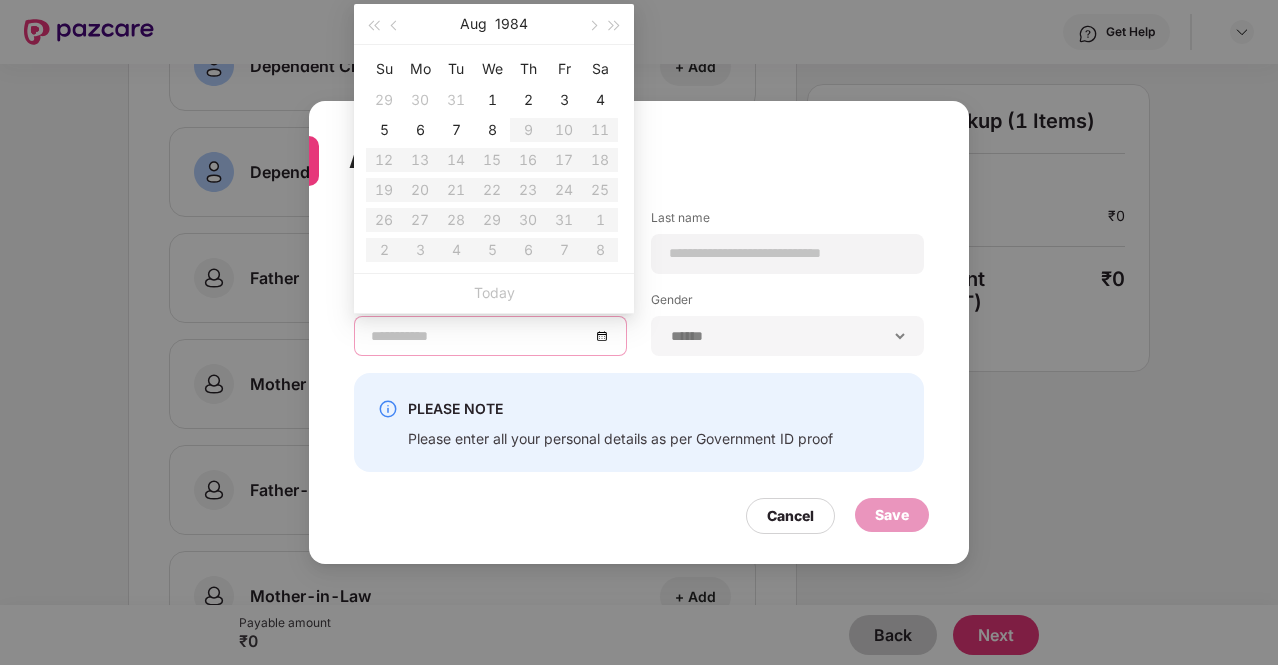 click at bounding box center [480, 336] 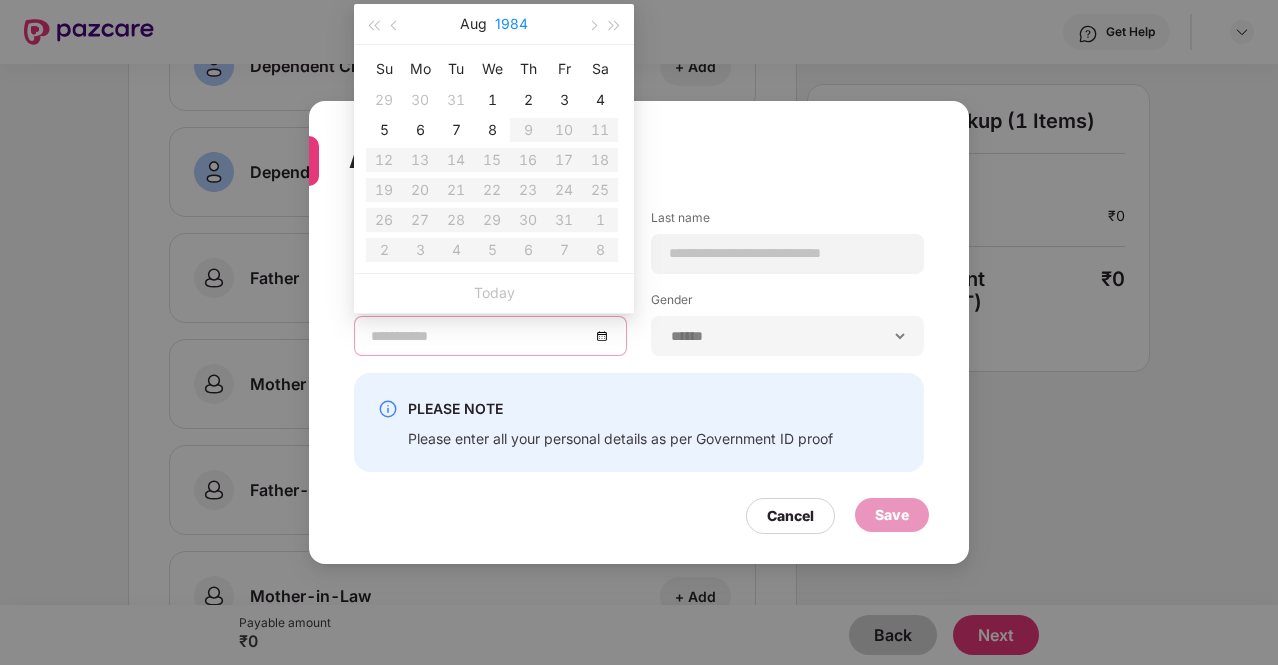 click on "1984" at bounding box center [511, 24] 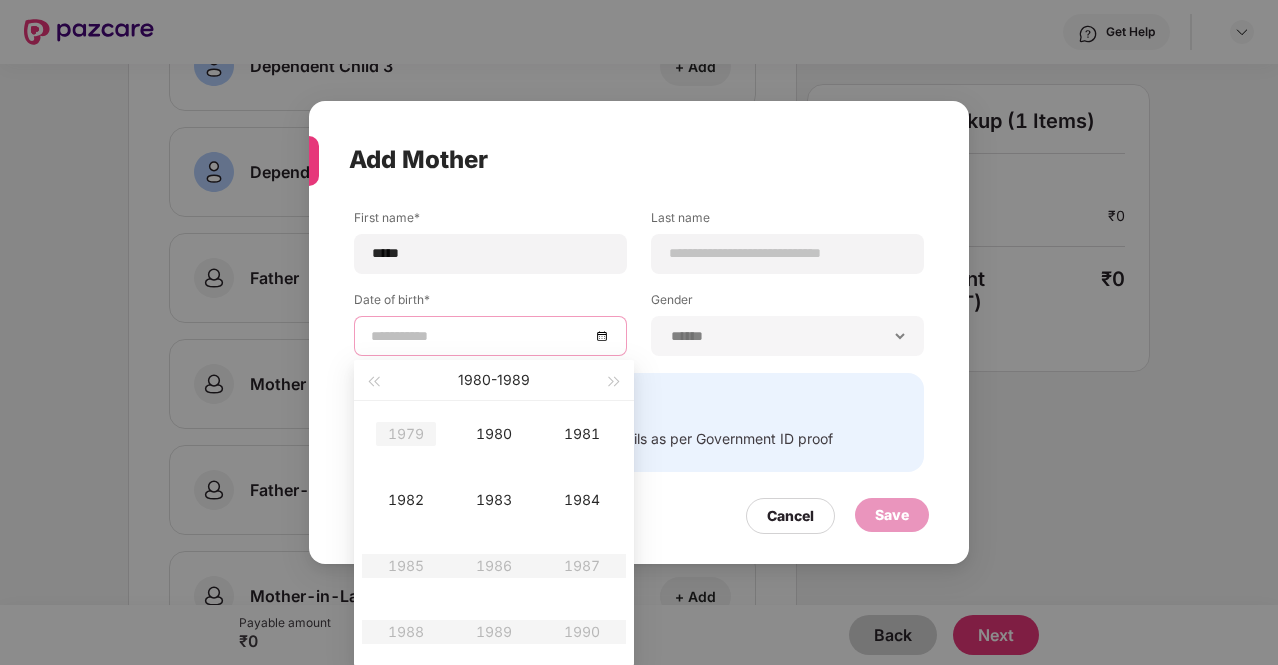 type on "**********" 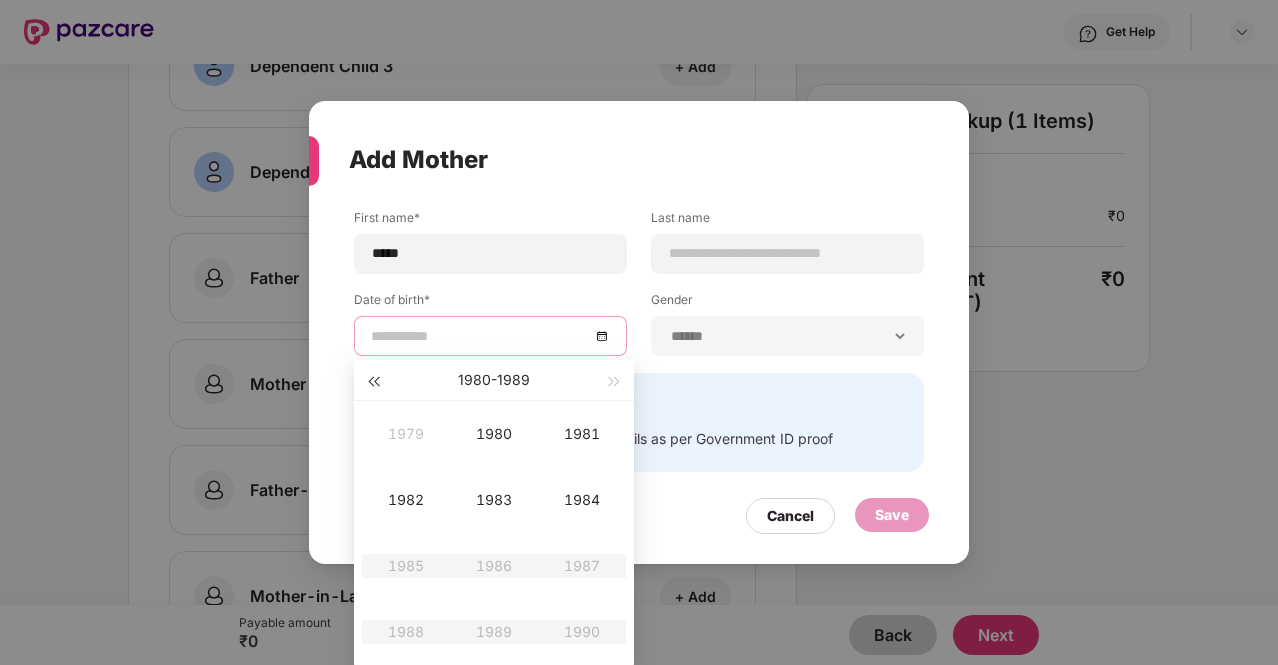 click at bounding box center (373, 382) 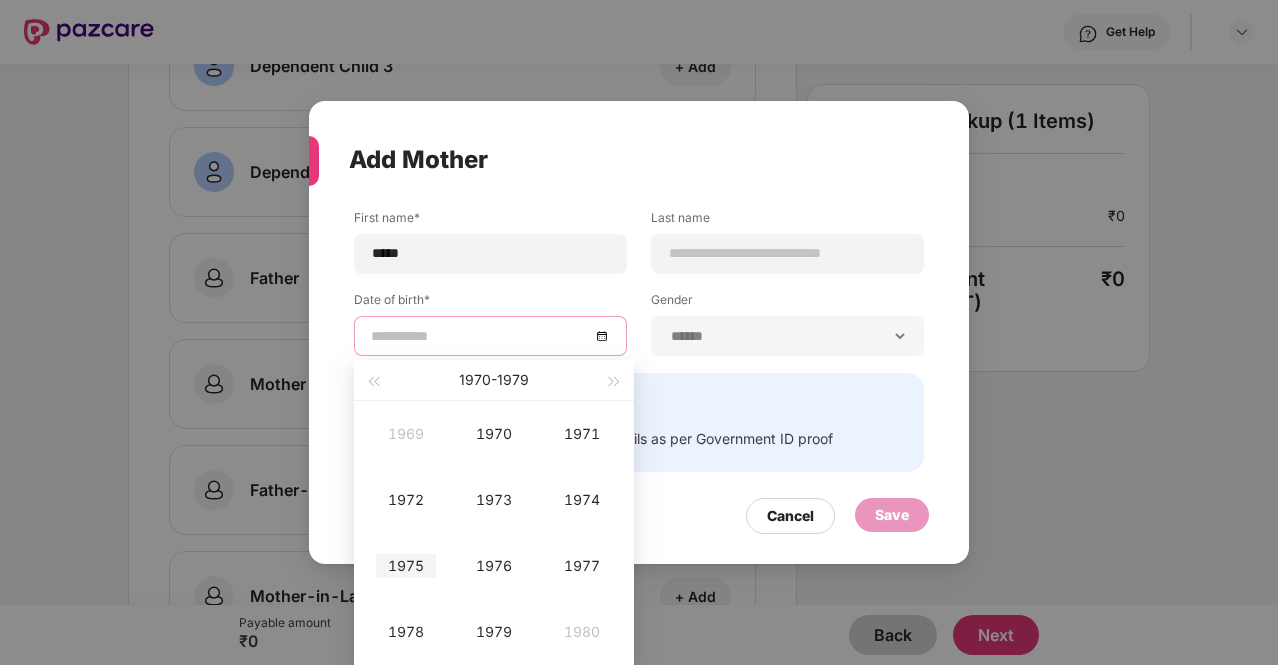 type on "**********" 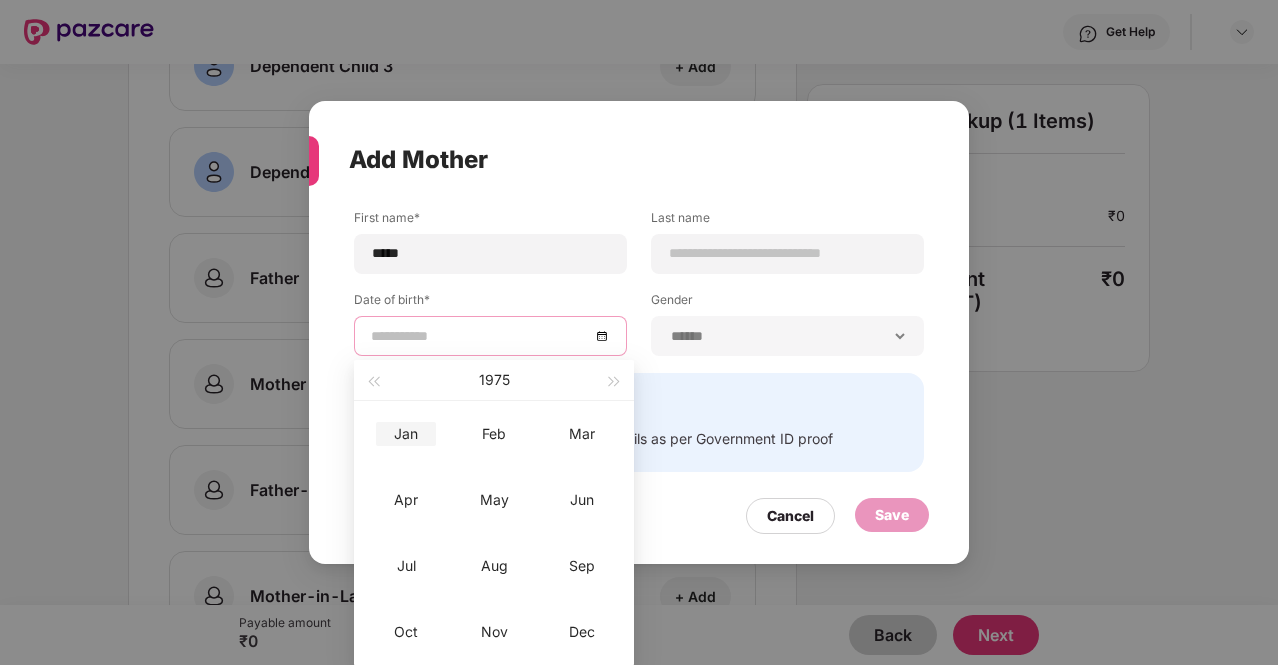 type on "**********" 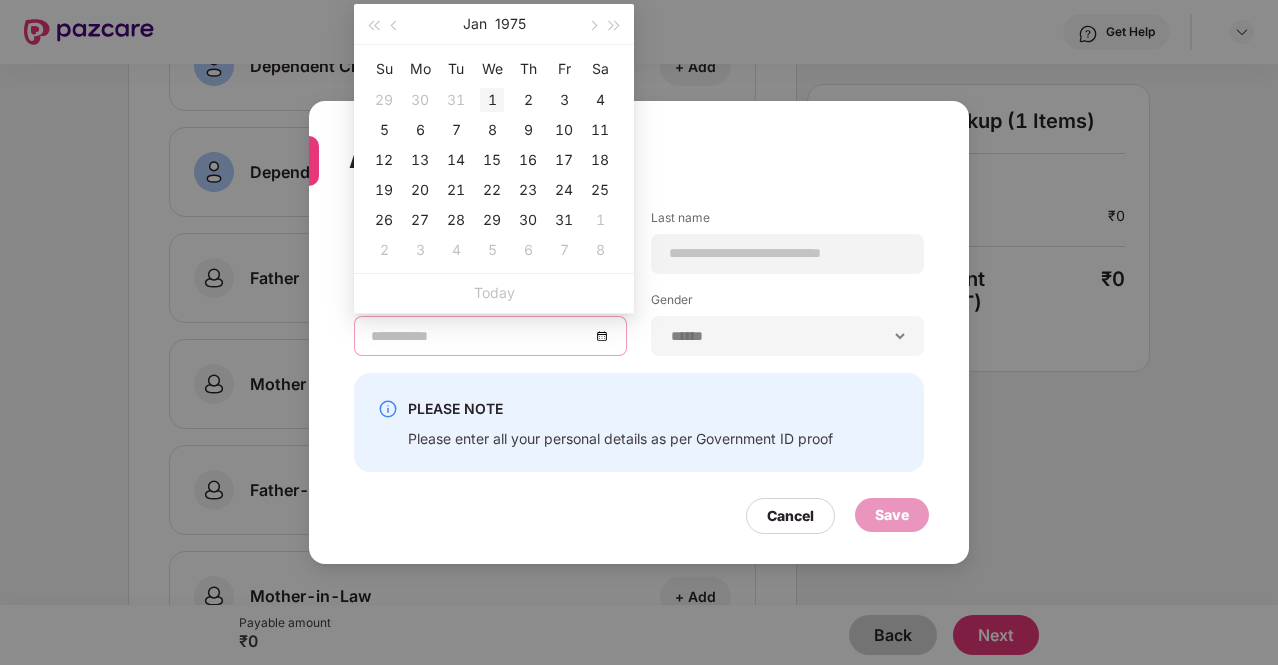 type on "**********" 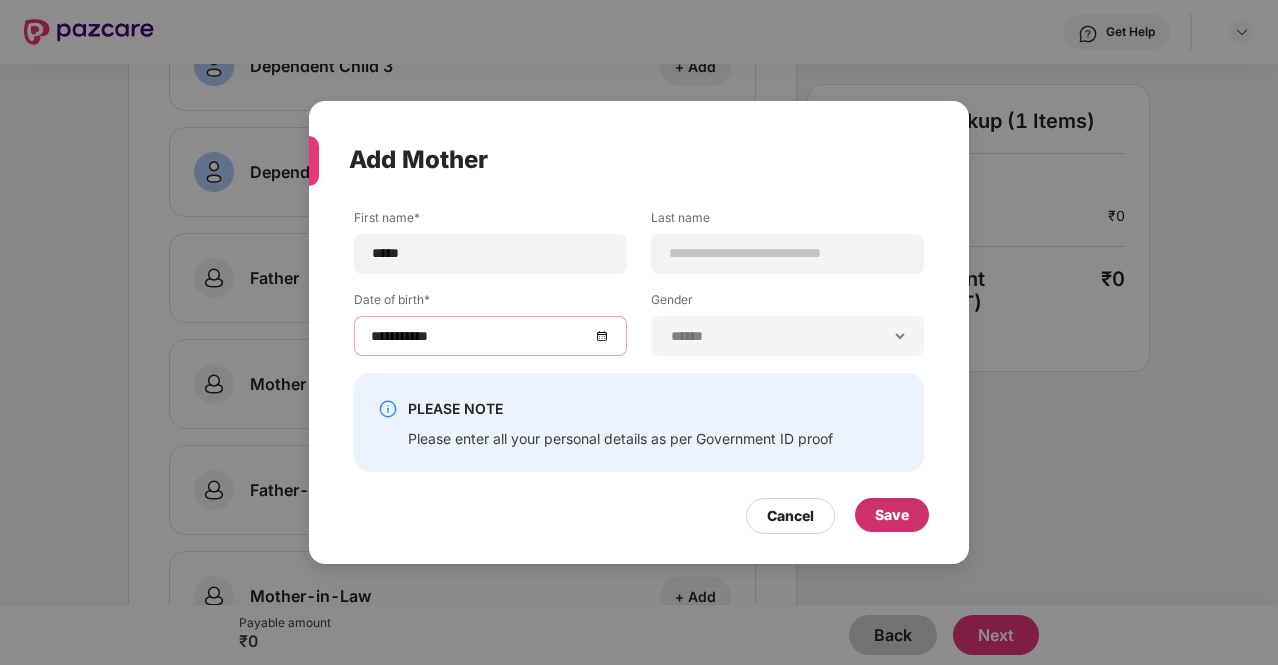 click on "Save" at bounding box center [892, 515] 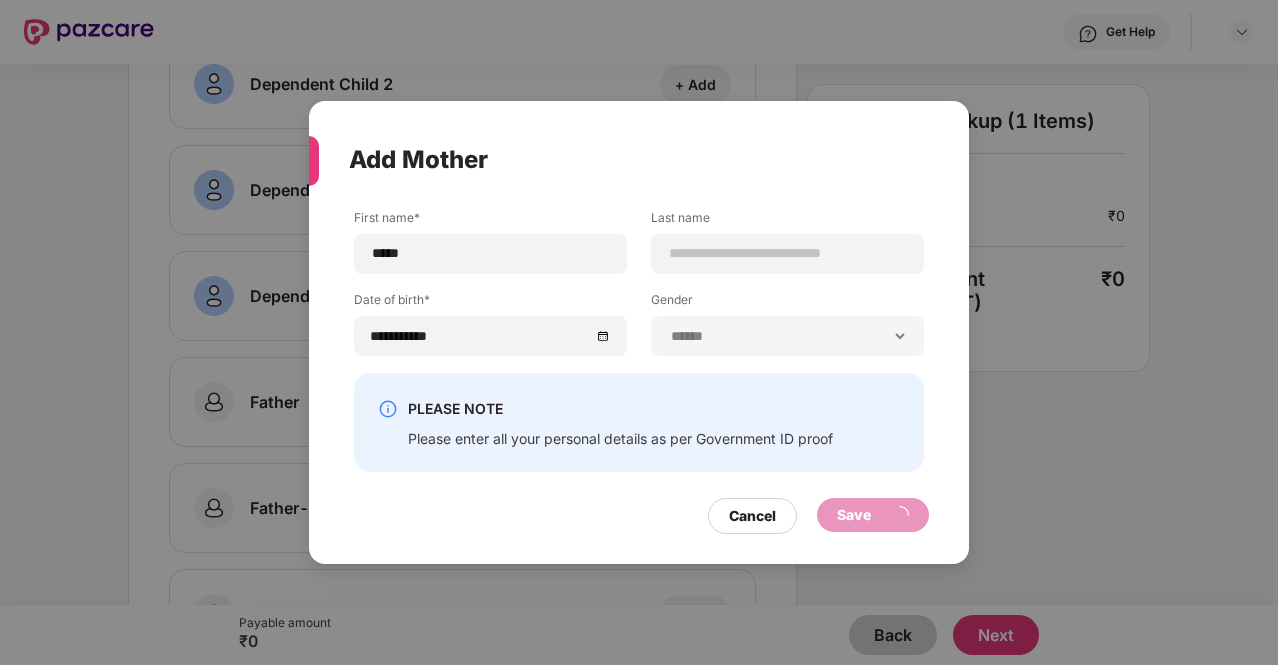 scroll, scrollTop: 692, scrollLeft: 0, axis: vertical 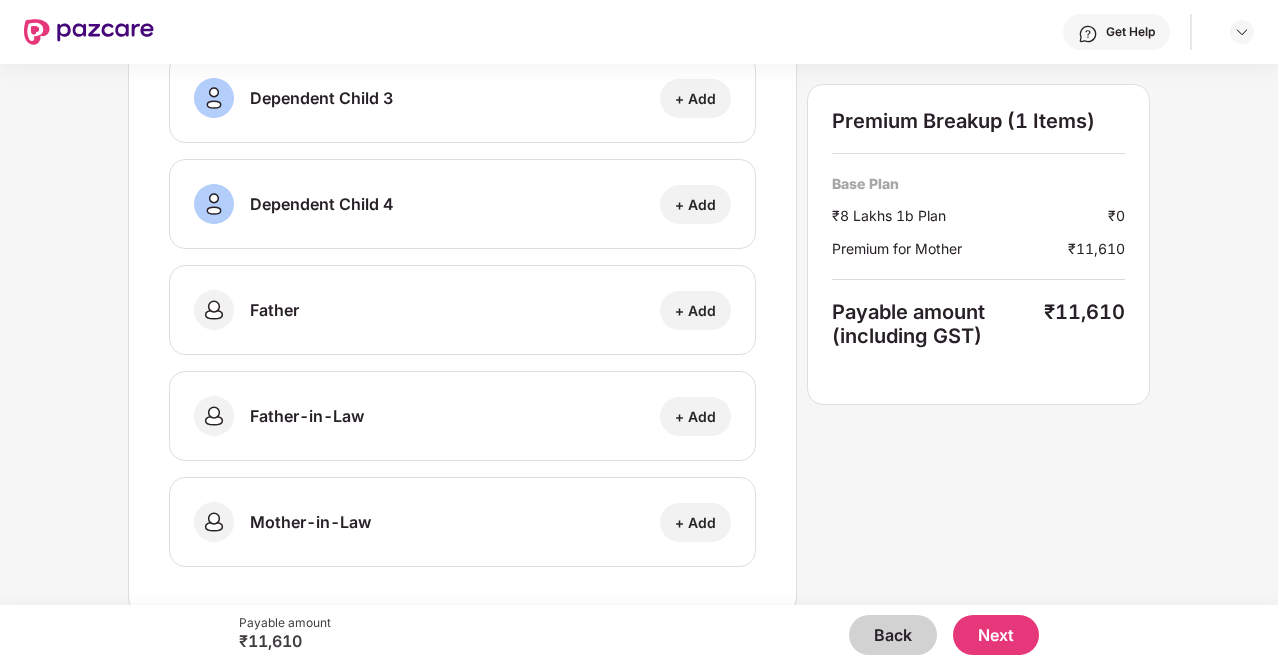 click on "Next" at bounding box center [996, 635] 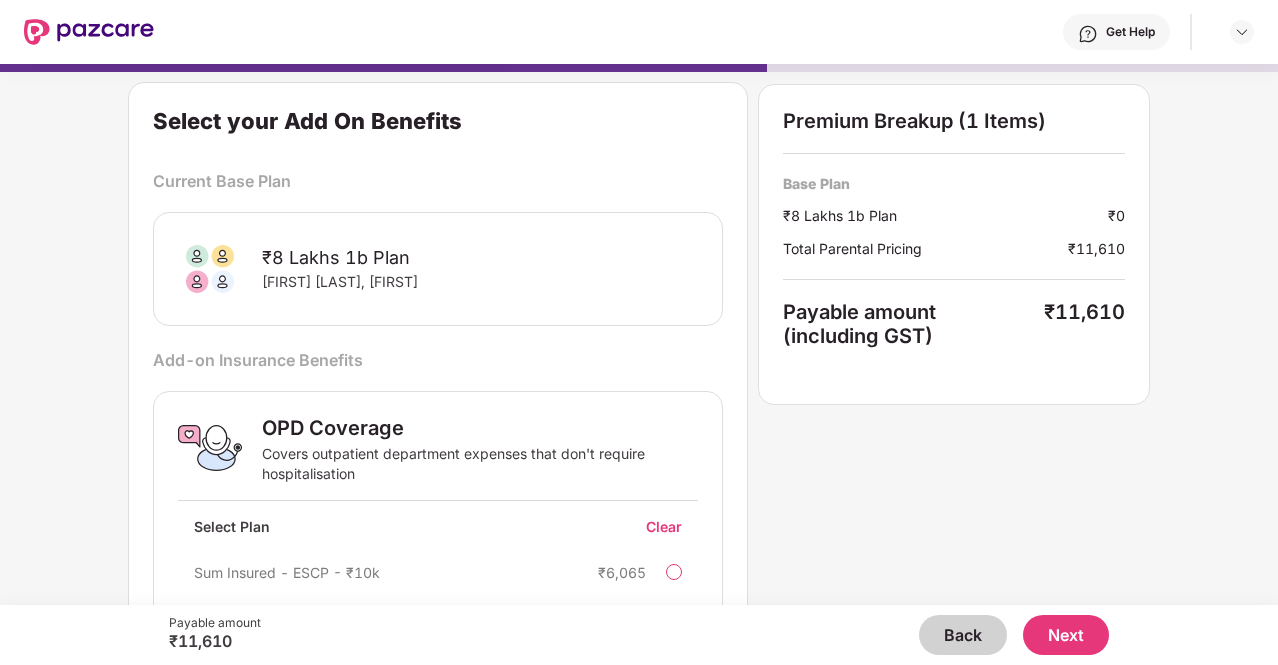 click on "Add-on Insurance Benefits" at bounding box center [438, 360] 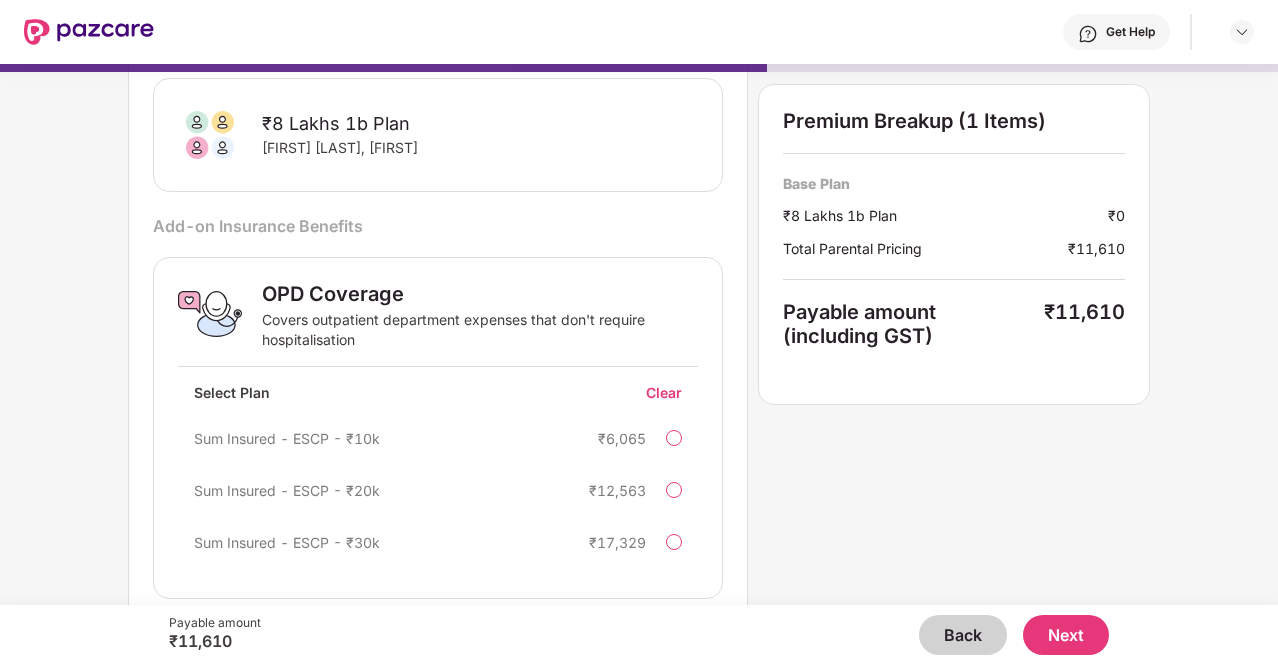 scroll, scrollTop: 149, scrollLeft: 0, axis: vertical 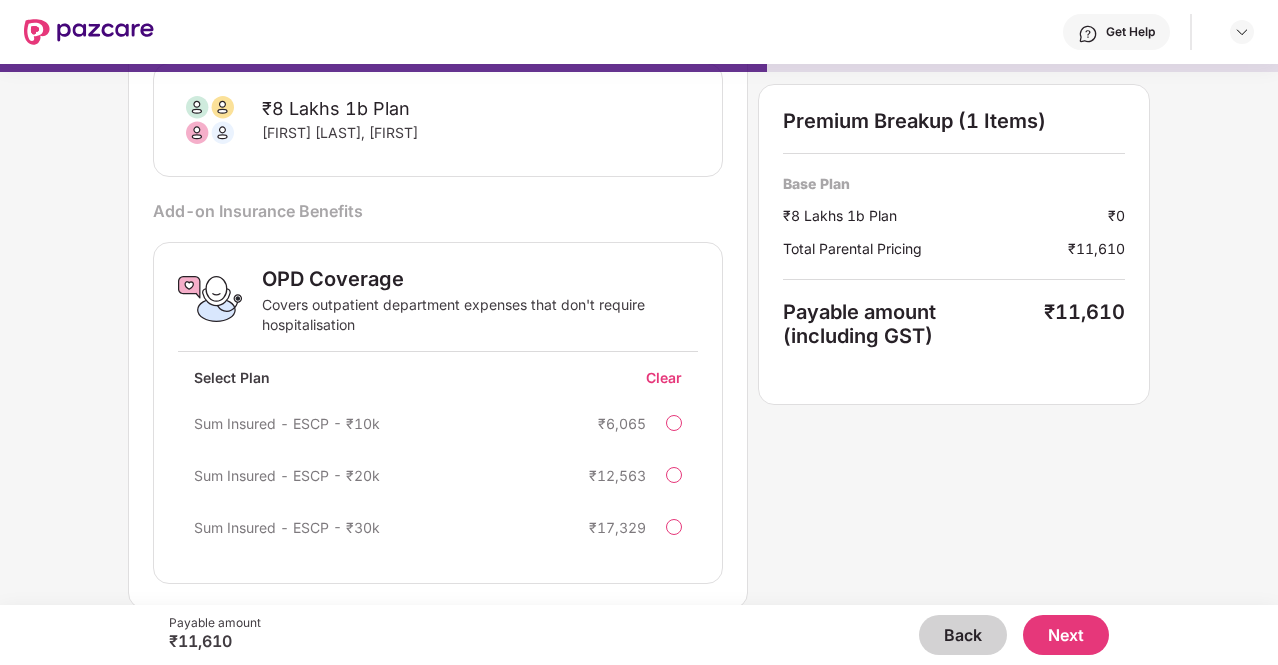 click on "Sum Insured - ESCP - ₹10k ₹6,065" at bounding box center [438, 423] 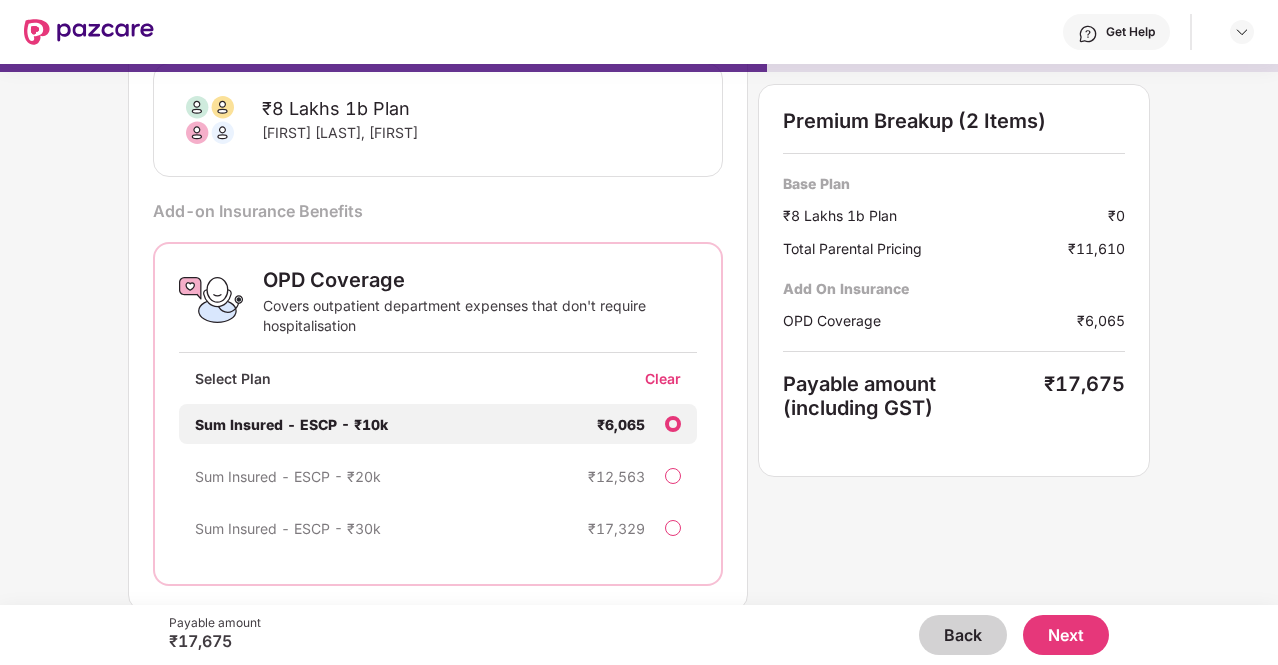 click on "Sum Insured - ESCP - ₹10k ₹6,065" at bounding box center (438, 424) 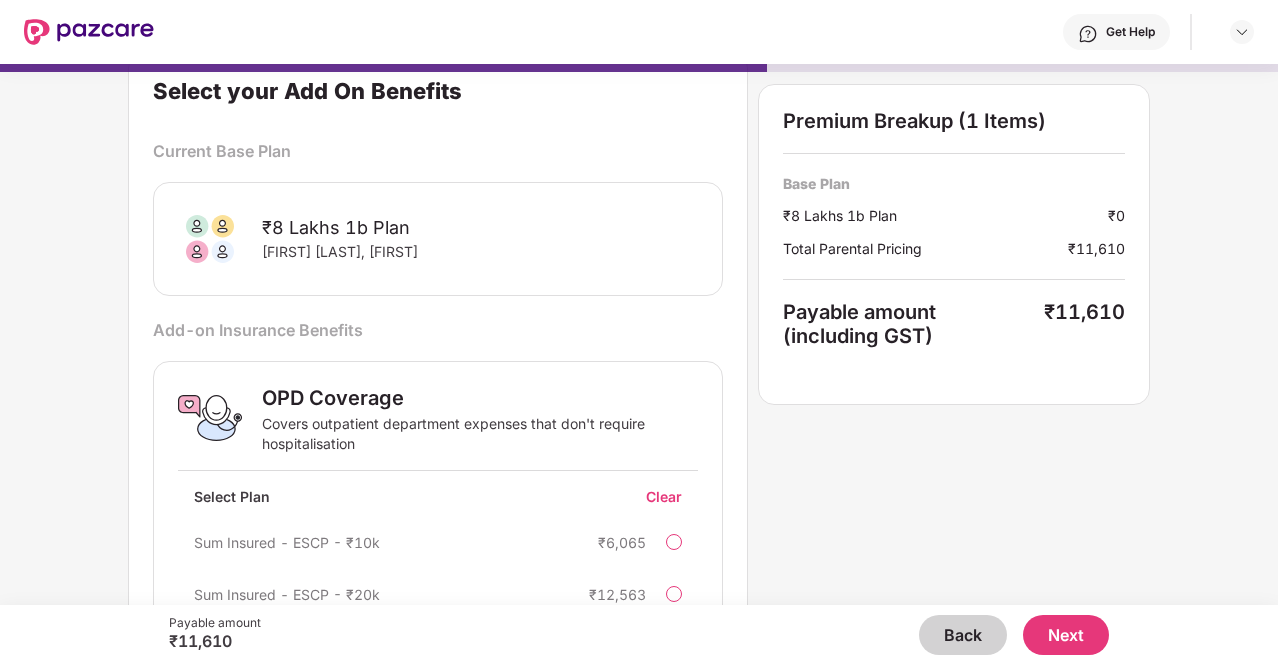 scroll, scrollTop: 0, scrollLeft: 0, axis: both 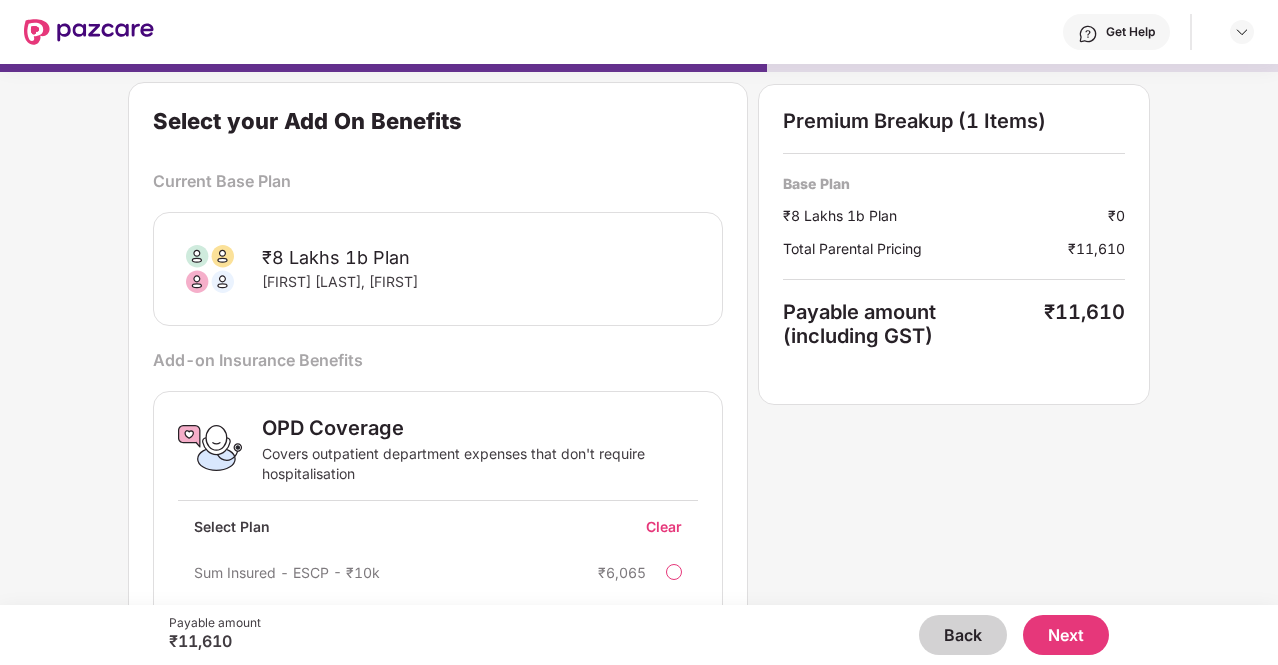 click on "Get Help" at bounding box center [1130, 32] 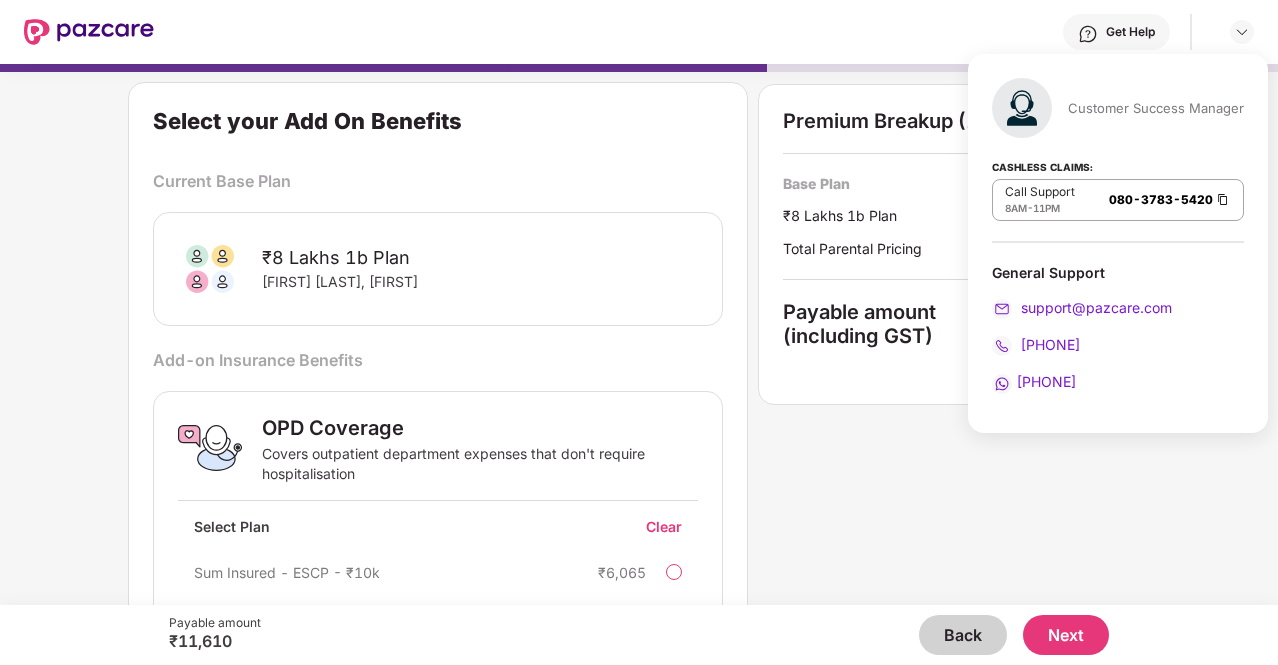click on "Select your Add On Benefits Current Base Plan ₹8 Lakhs 1b Plan [FIRST] [LAST], [FIRST] Add-on Insurance Benefits OPD Coverage Covers outpatient department expenses that don't require hospitalisation Select Plan Clear Sum Insured - ESCP - ₹10k ₹6,065 Sum Insured - ESCP - ₹20k ₹12,563 Sum Insured - ESCP - ₹30k ₹17,329 Premium Breakup (1 Items) Base Plan ₹8 Lakhs 1b Plan ₹0 Total Parental Pricing ₹11,610 Payable amount (including GST) ₹11,610" at bounding box center (639, 420) 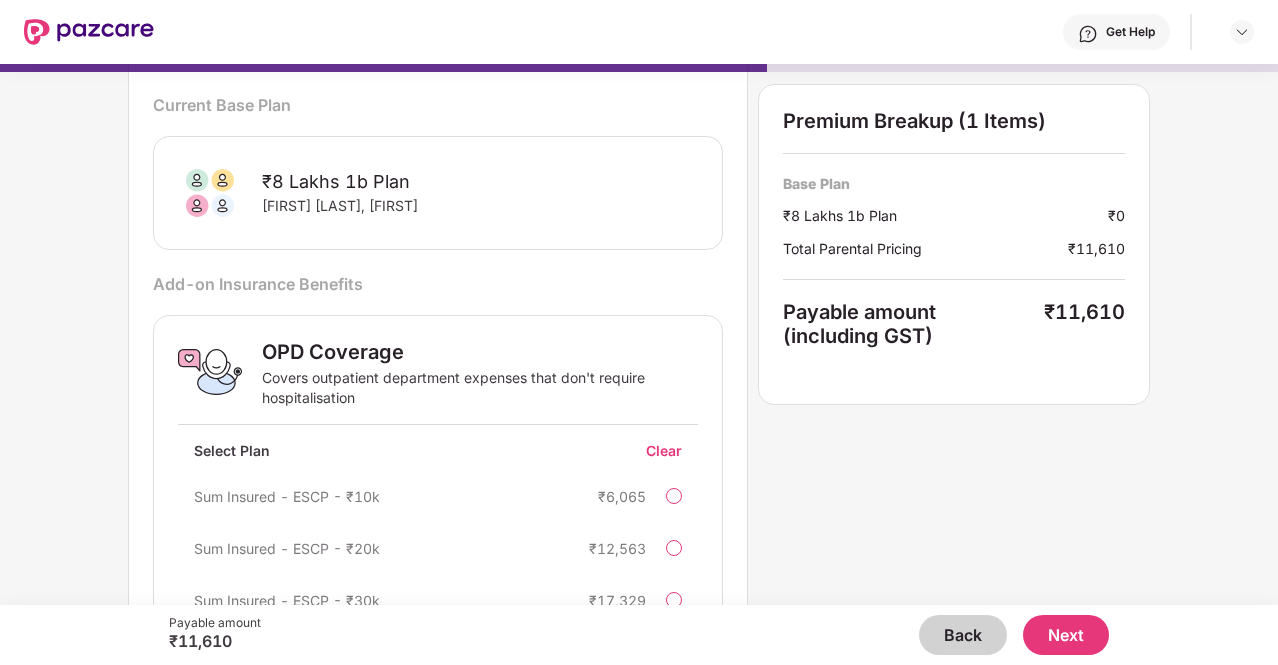 scroll, scrollTop: 149, scrollLeft: 0, axis: vertical 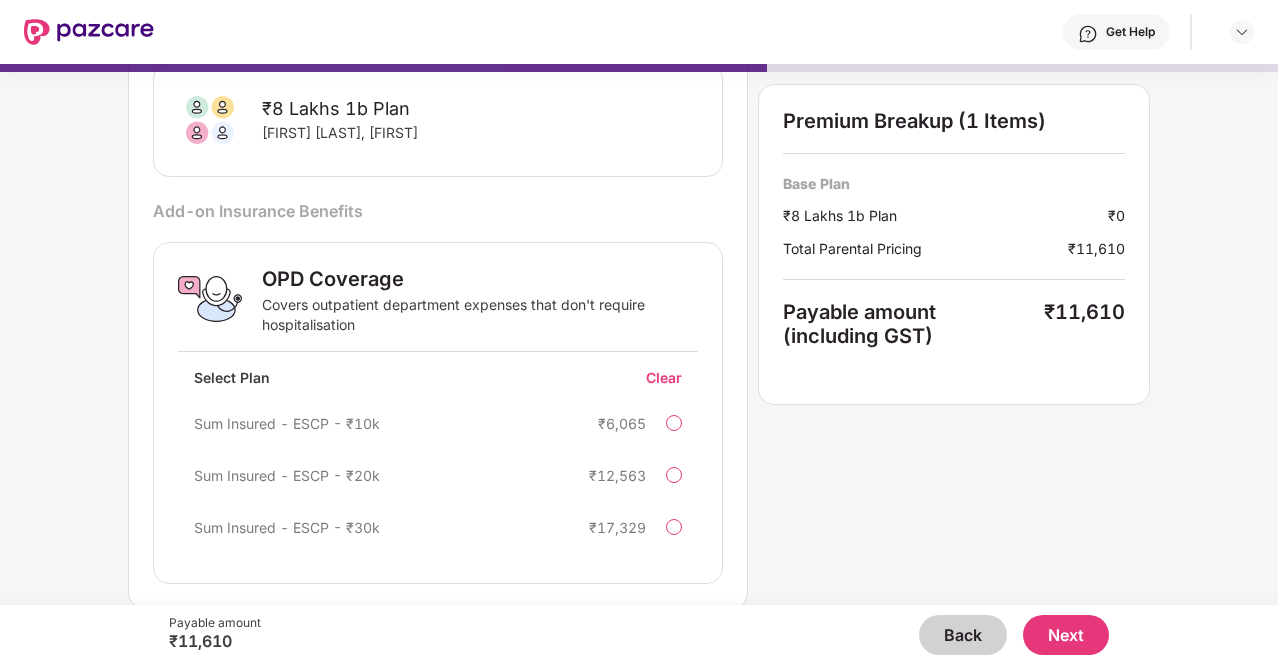 click at bounding box center (674, 475) 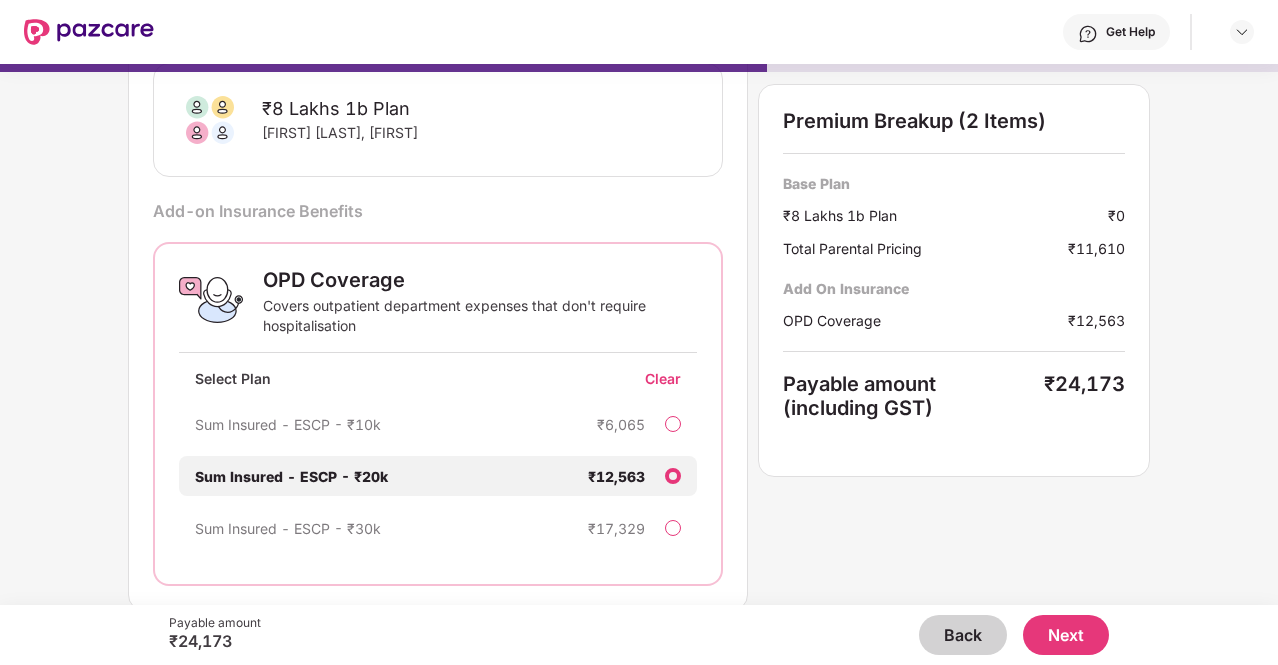 click at bounding box center [673, 424] 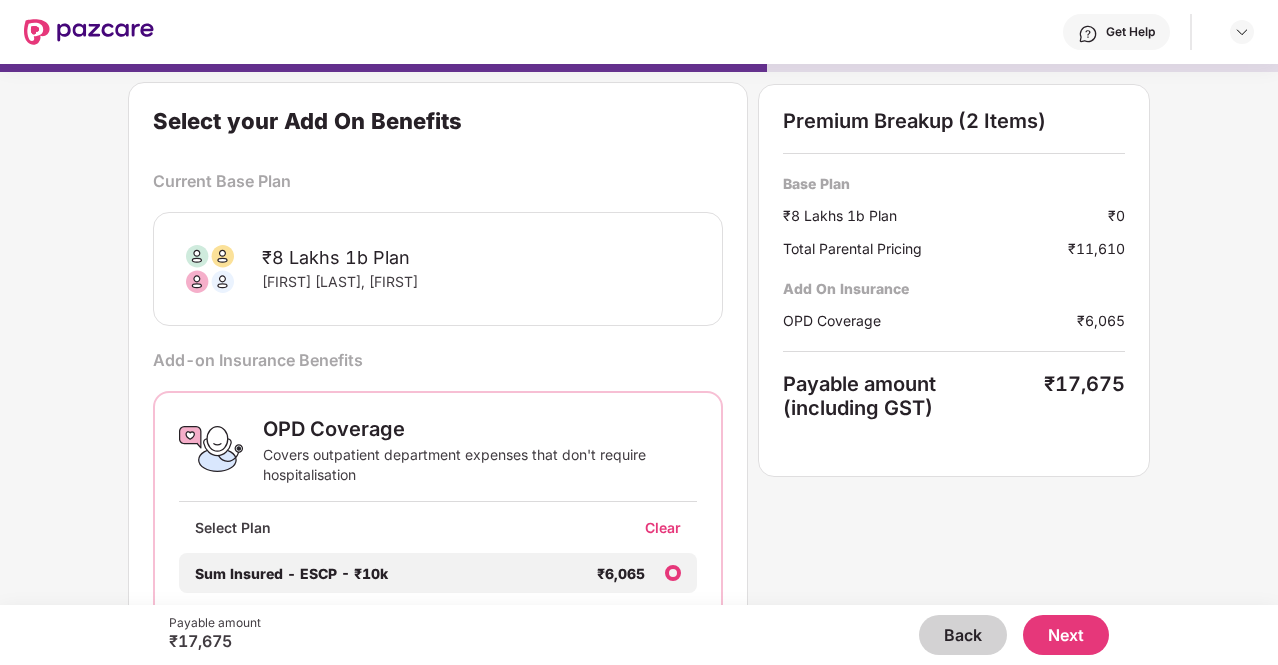 scroll, scrollTop: 152, scrollLeft: 0, axis: vertical 